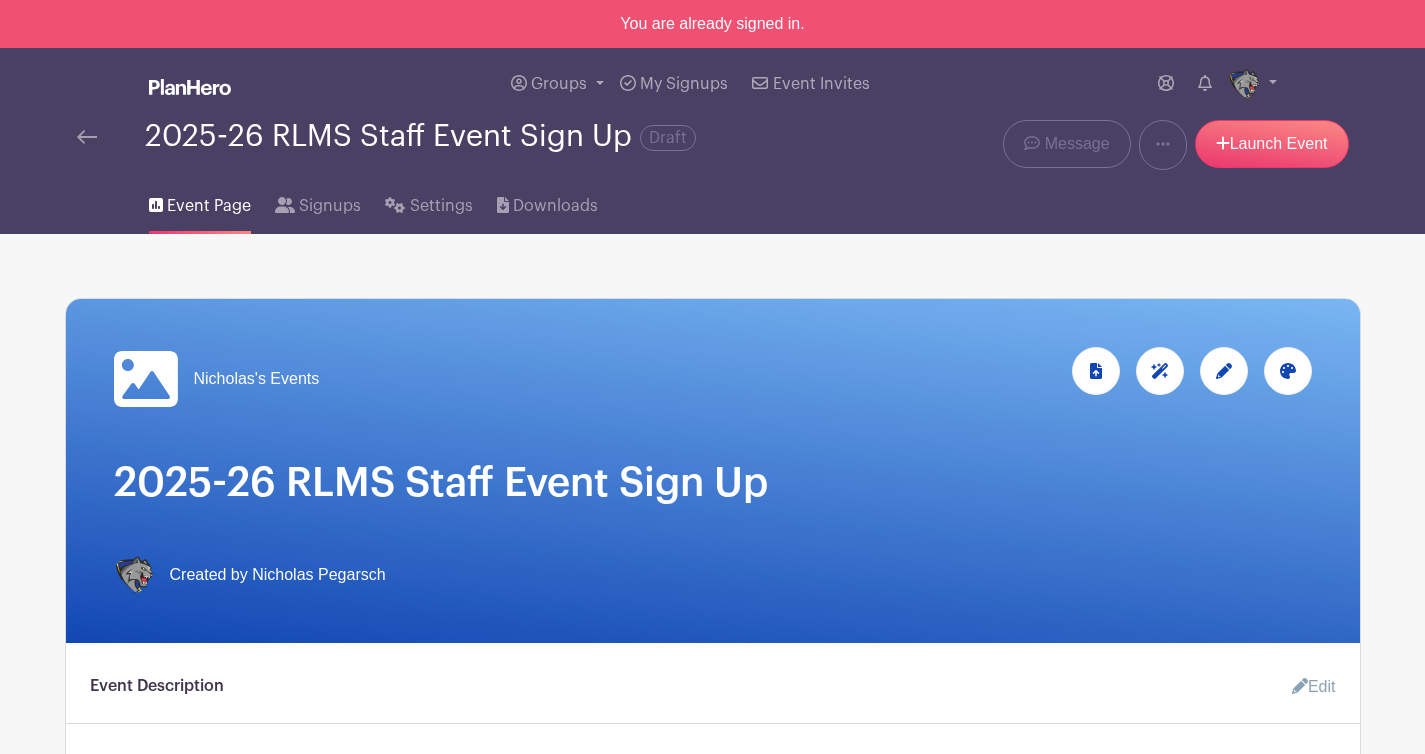 scroll, scrollTop: 0, scrollLeft: 0, axis: both 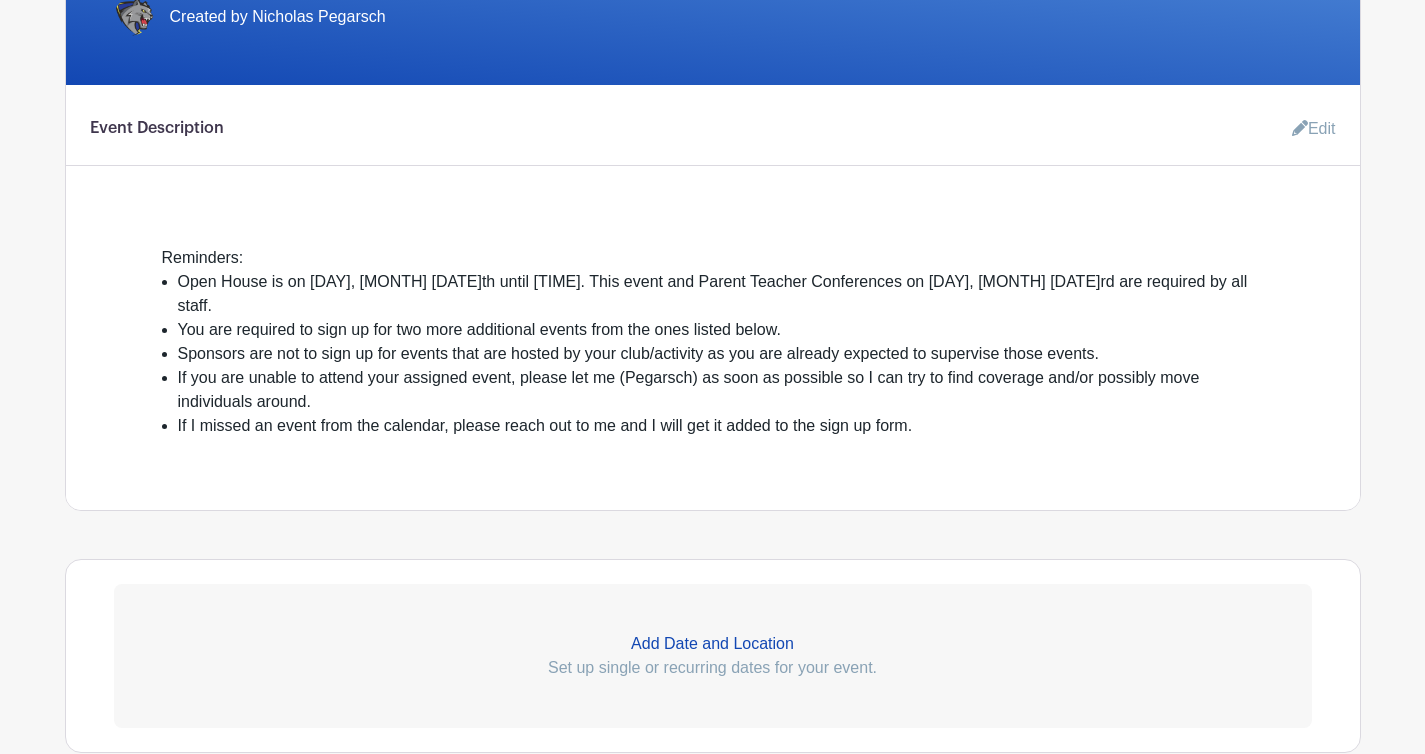 click on "Edit" at bounding box center (1306, 129) 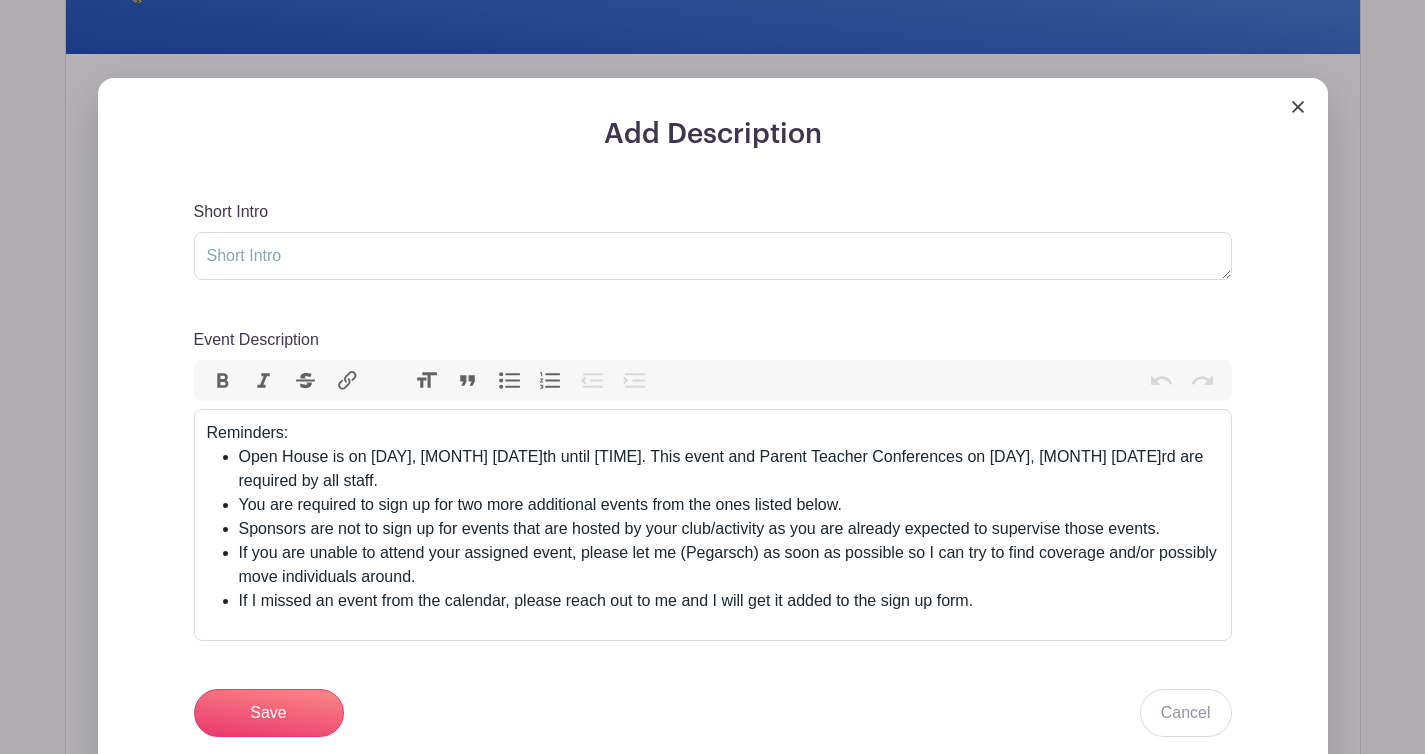 scroll, scrollTop: 590, scrollLeft: 0, axis: vertical 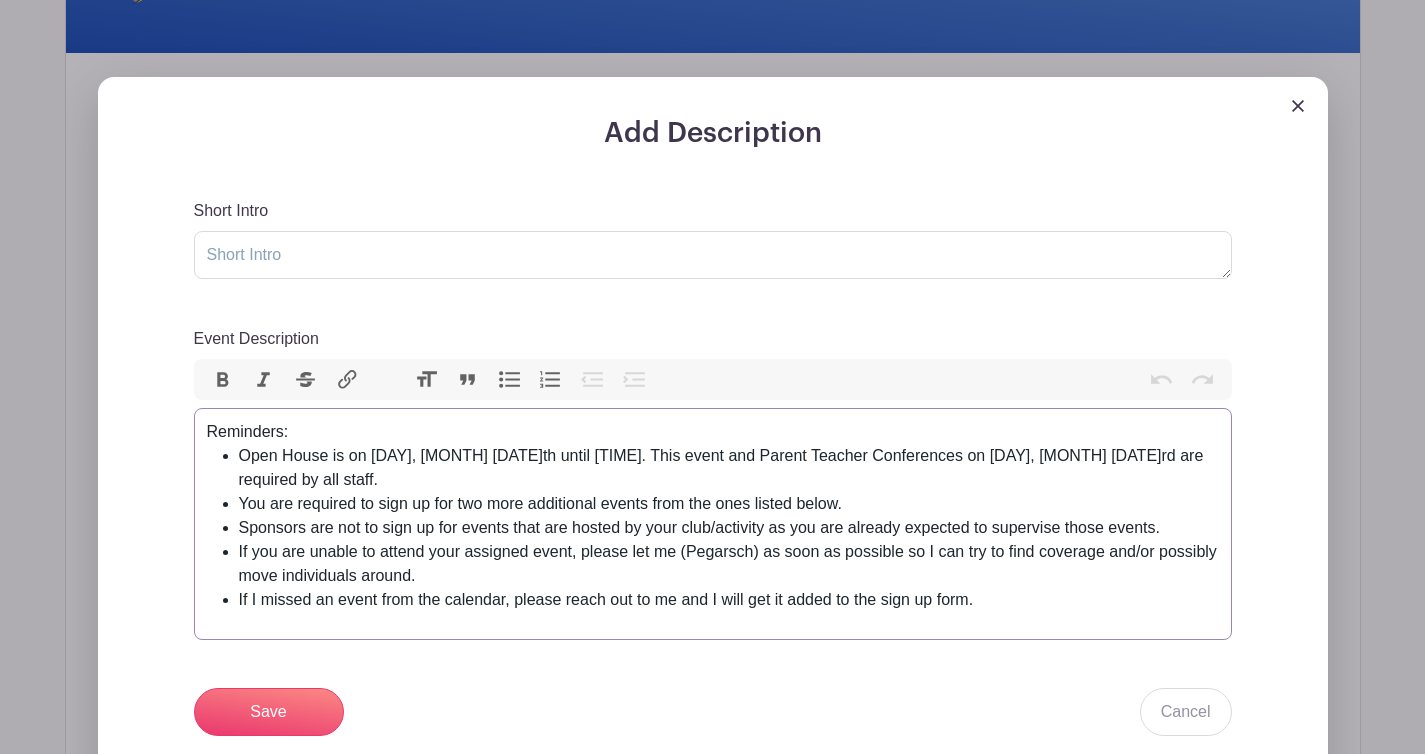 click on "Open House is on Wednesday, August 13th until 7:30 PM. This event and Parent Teacher Conferences on Thursday, October 23rd are required by all staff." at bounding box center [729, 468] 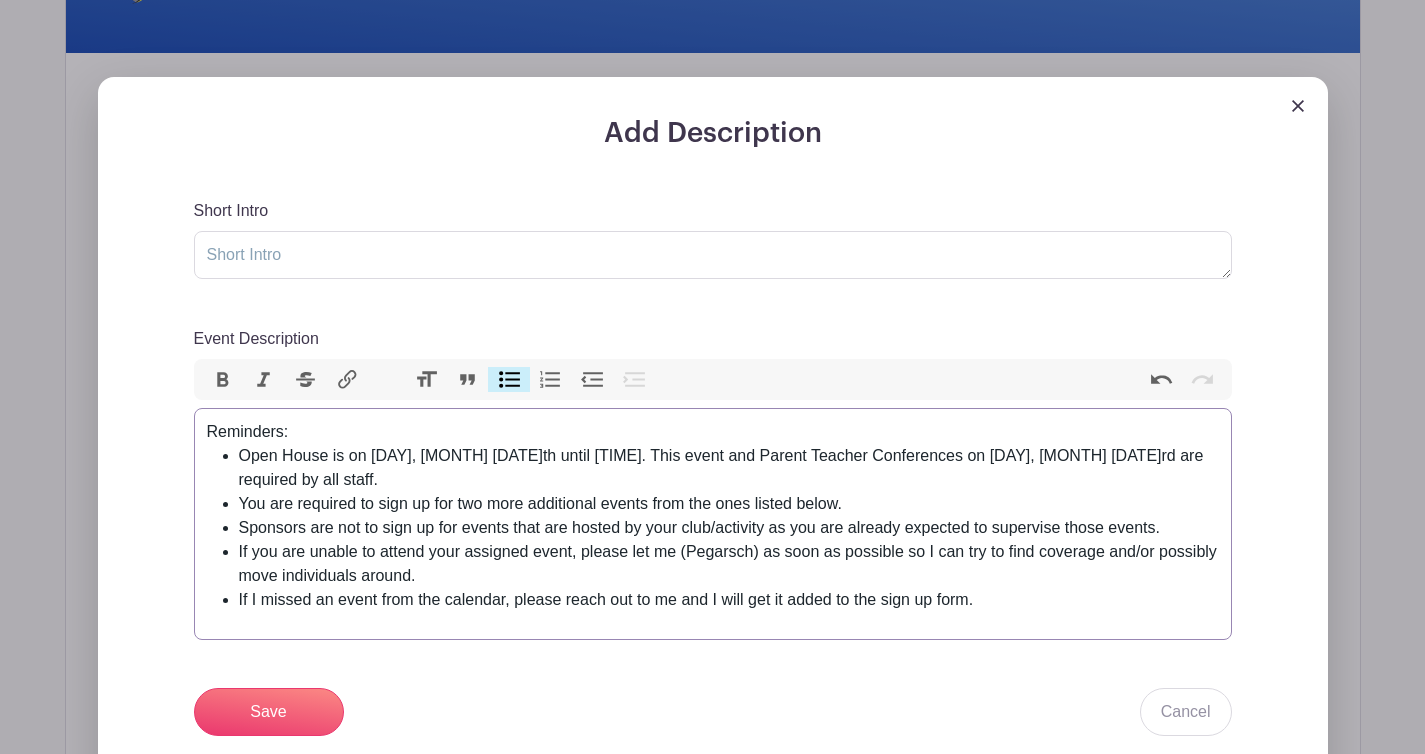 type on "<div>Reminders:&nbsp;</div><ul><li>Open House is on Wednesday, August 13th until 7:30 PM. This event and Parent Teacher Conferences on Thursday, October 23rd are required by all certified staff.&nbsp;</li><li>You are required to sign up for two more additional events from the ones listed below.</li><li>Sponsors are not to sign up for events that are hosted by your club/activity as you are already expected to supervise those events.&nbsp;</li><li>If you are unable to attend your assigned event, please let me (Pegarsch) as soon as possible so I can try to find coverage and/or possibly move individuals around.</li><li>If I missed an event from the calendar, please reach out to me and I will get it added to the sign up form.</li></ul>" 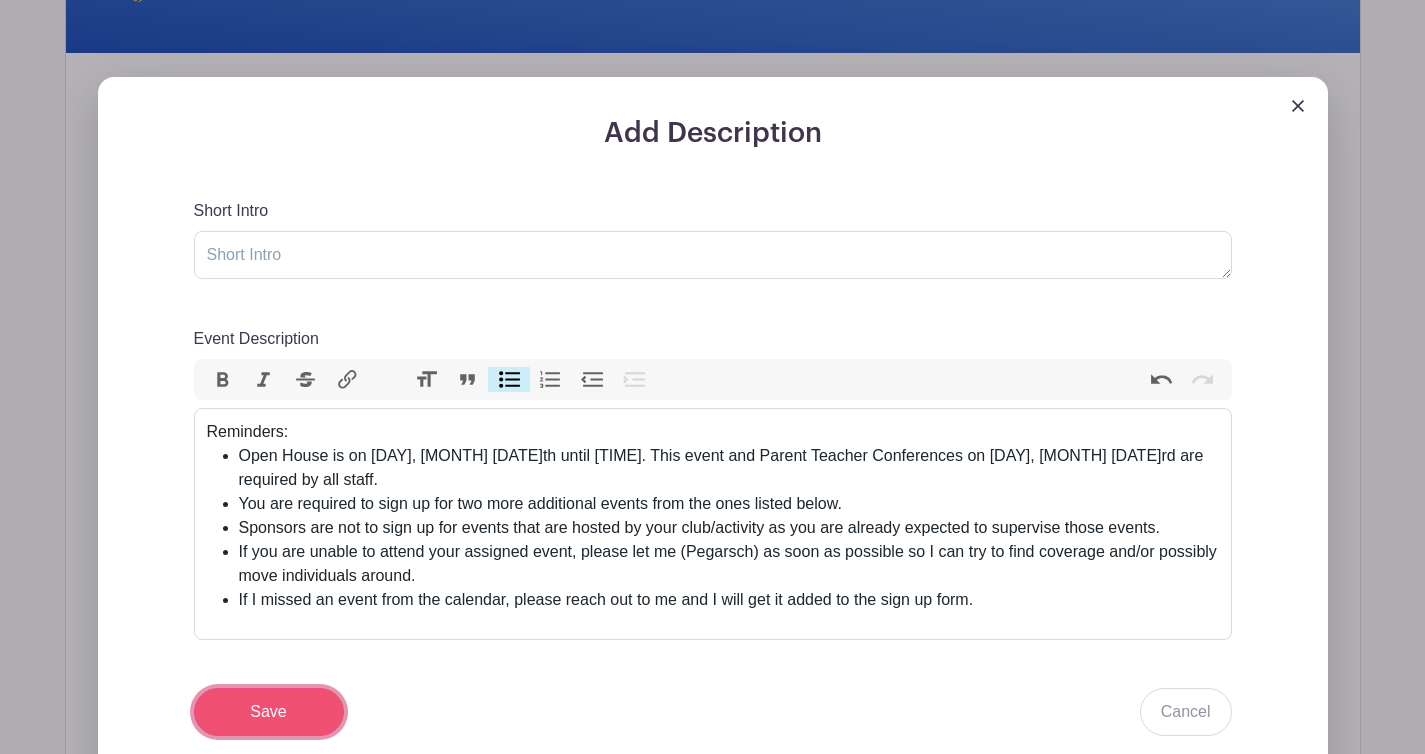 click on "Save" at bounding box center [269, 712] 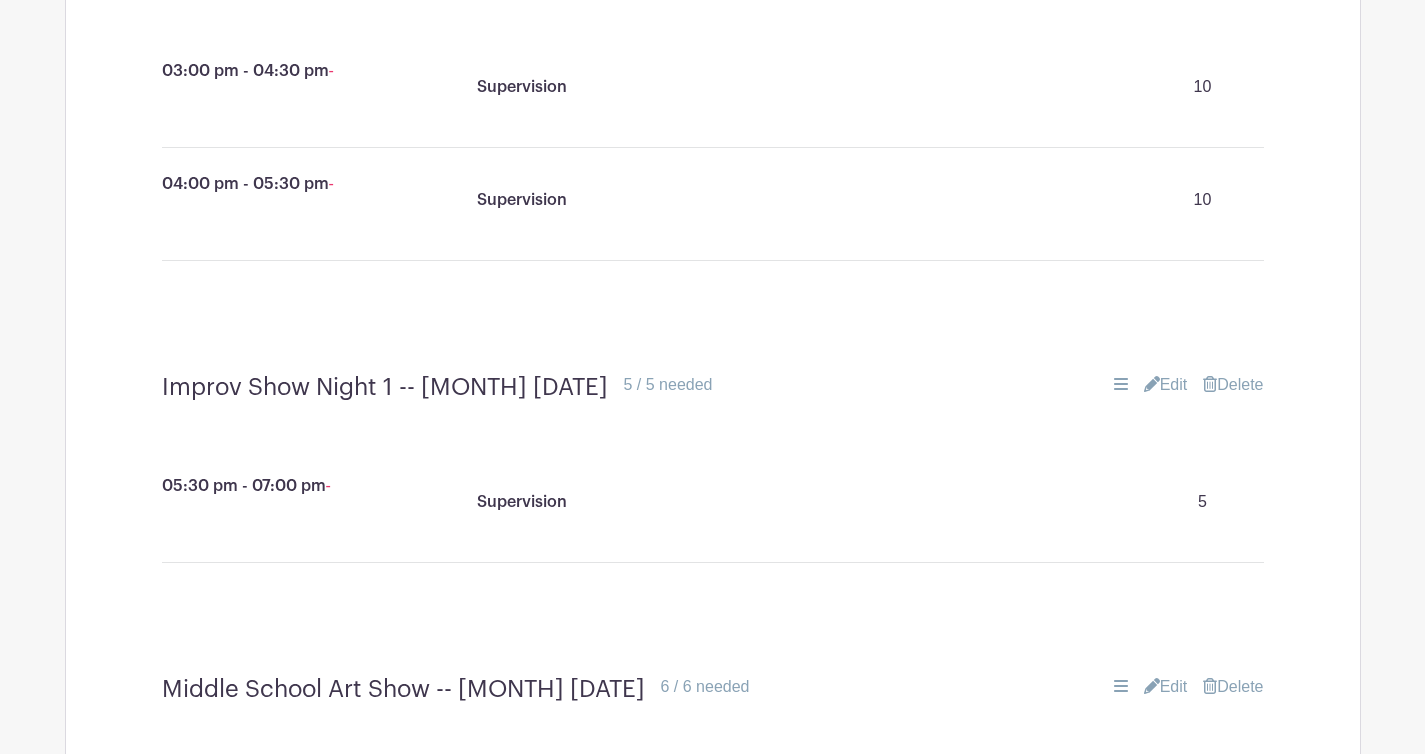 scroll, scrollTop: 4206, scrollLeft: 0, axis: vertical 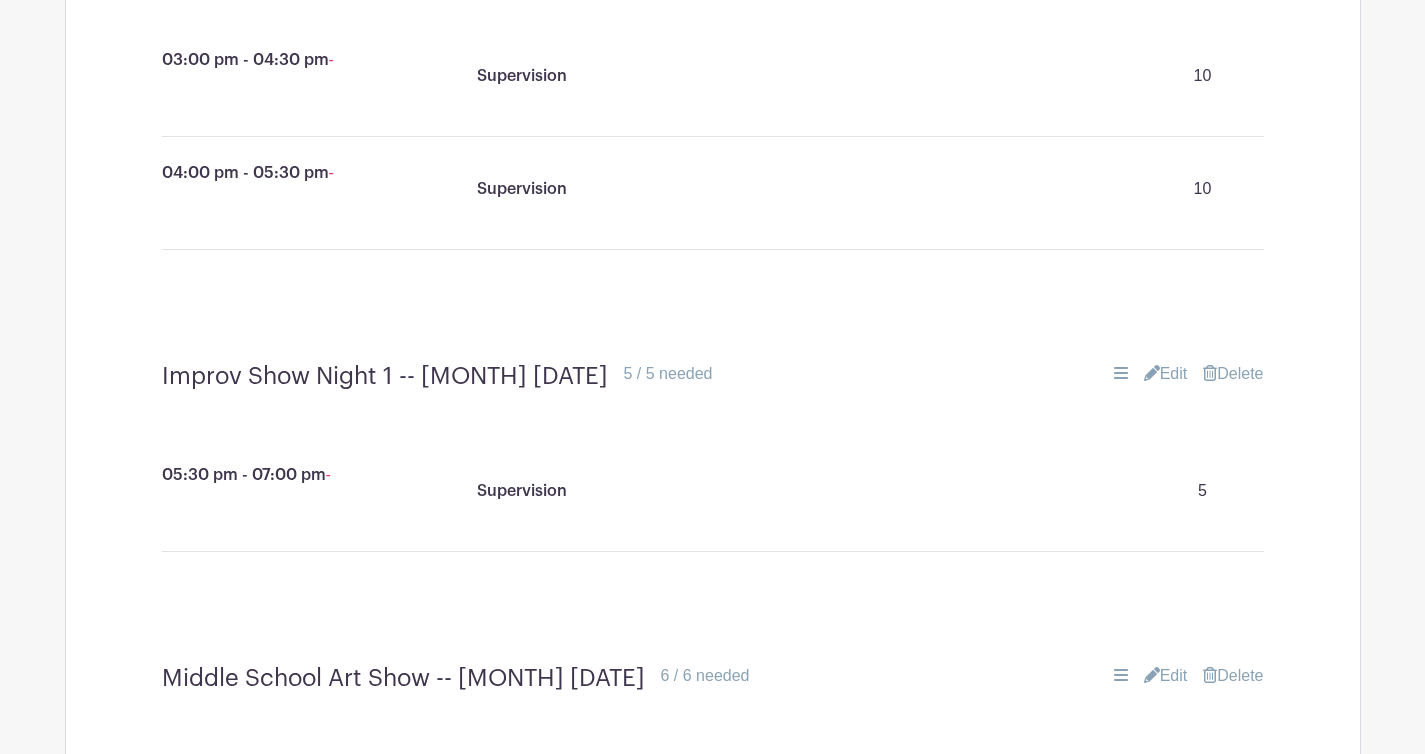 click on "03:00 pm -
04:30 pm
-
Supervision
10
04:00 pm -
05:30 pm
-
Supervision
10" at bounding box center (713, 169) 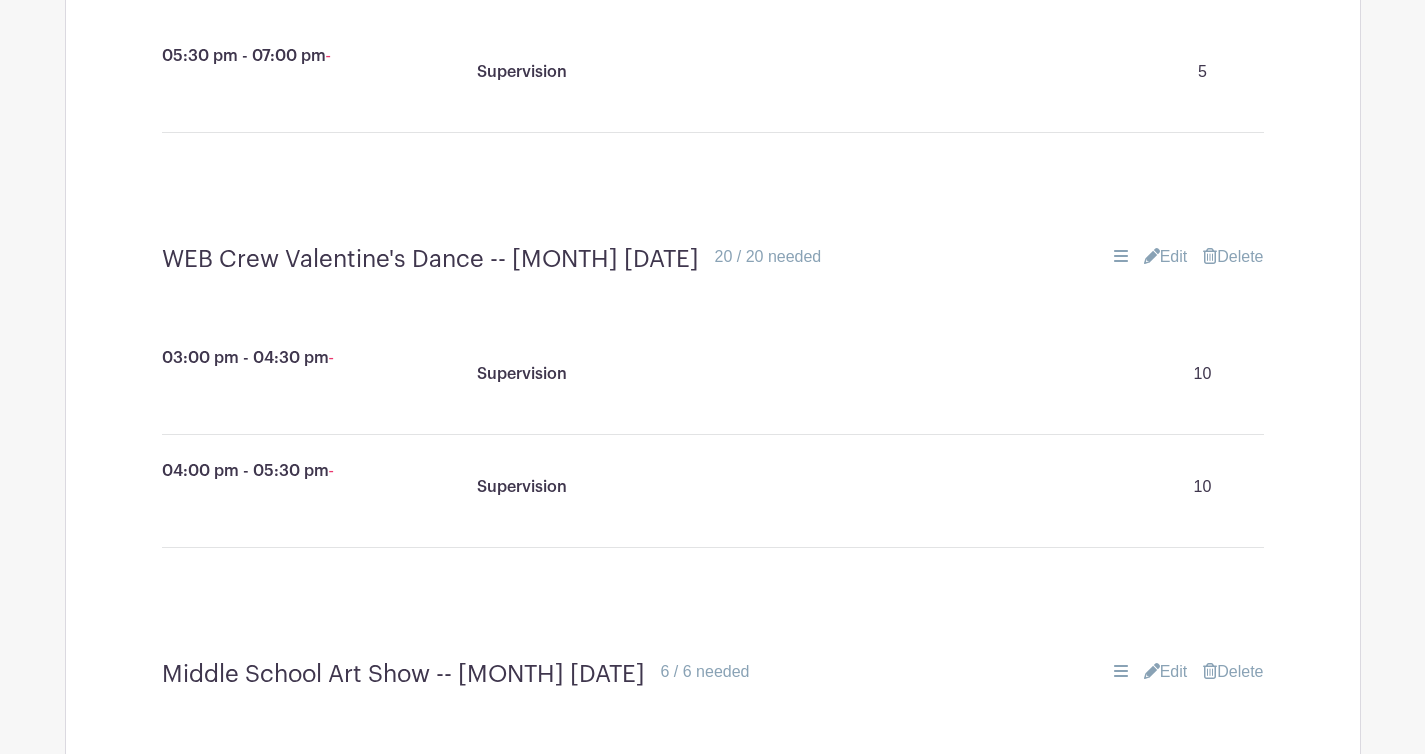 scroll, scrollTop: 4206, scrollLeft: 0, axis: vertical 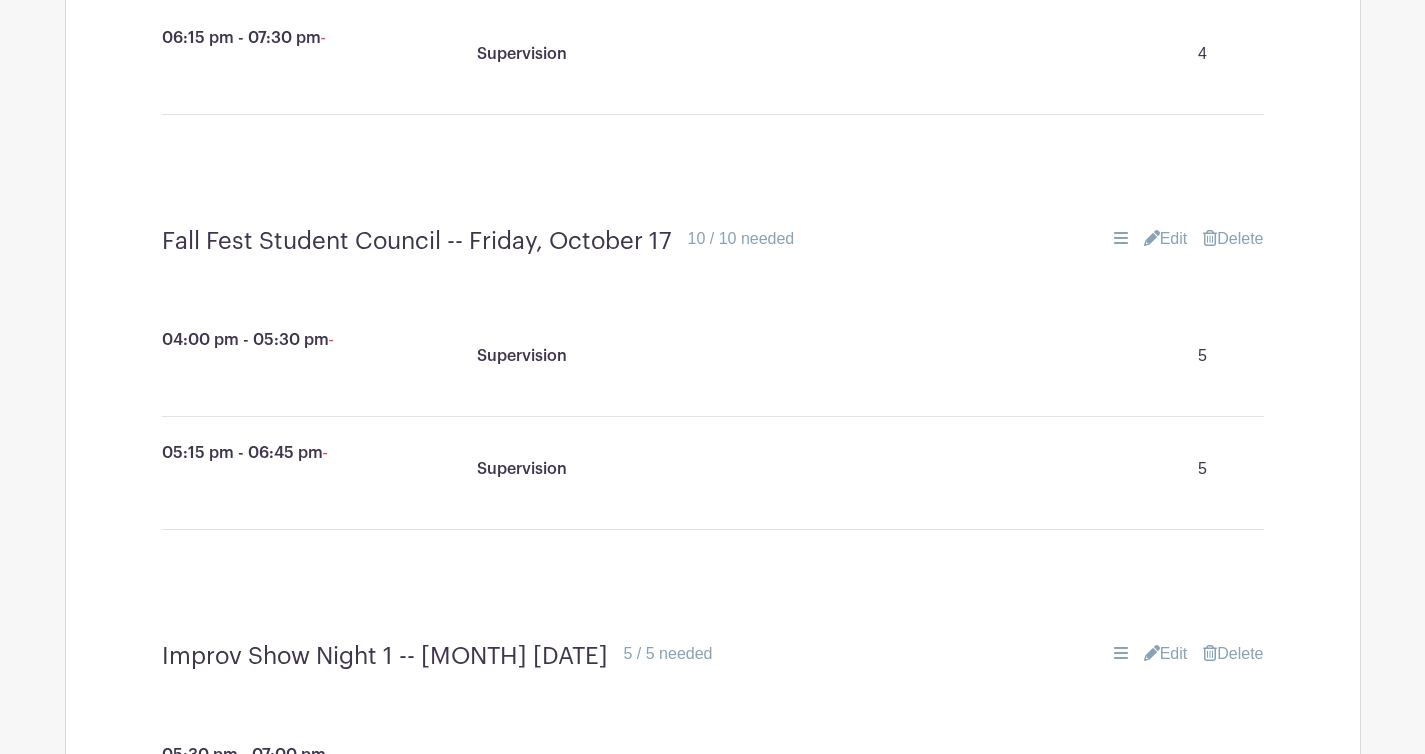 drag, startPoint x: 1109, startPoint y: 433, endPoint x: 1158, endPoint y: 1, distance: 434.77005 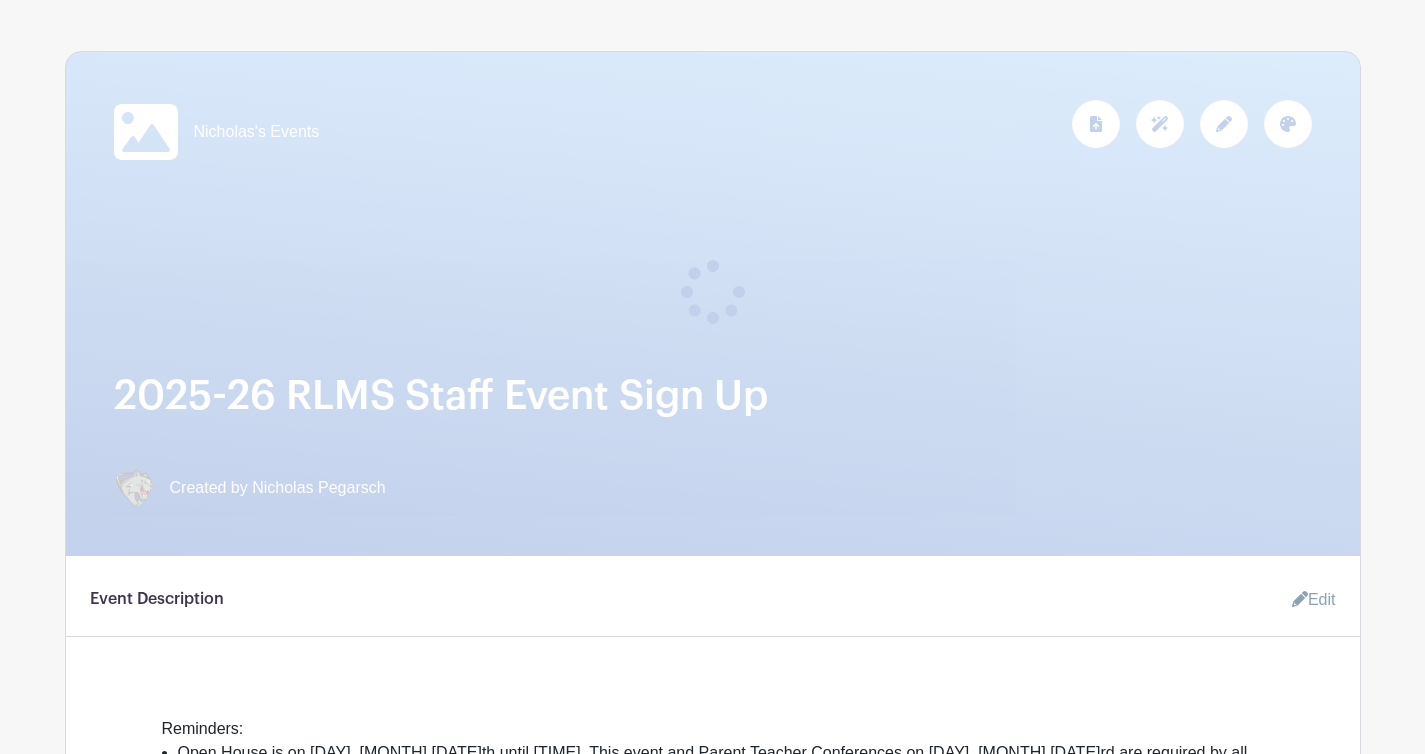 scroll, scrollTop: 0, scrollLeft: 0, axis: both 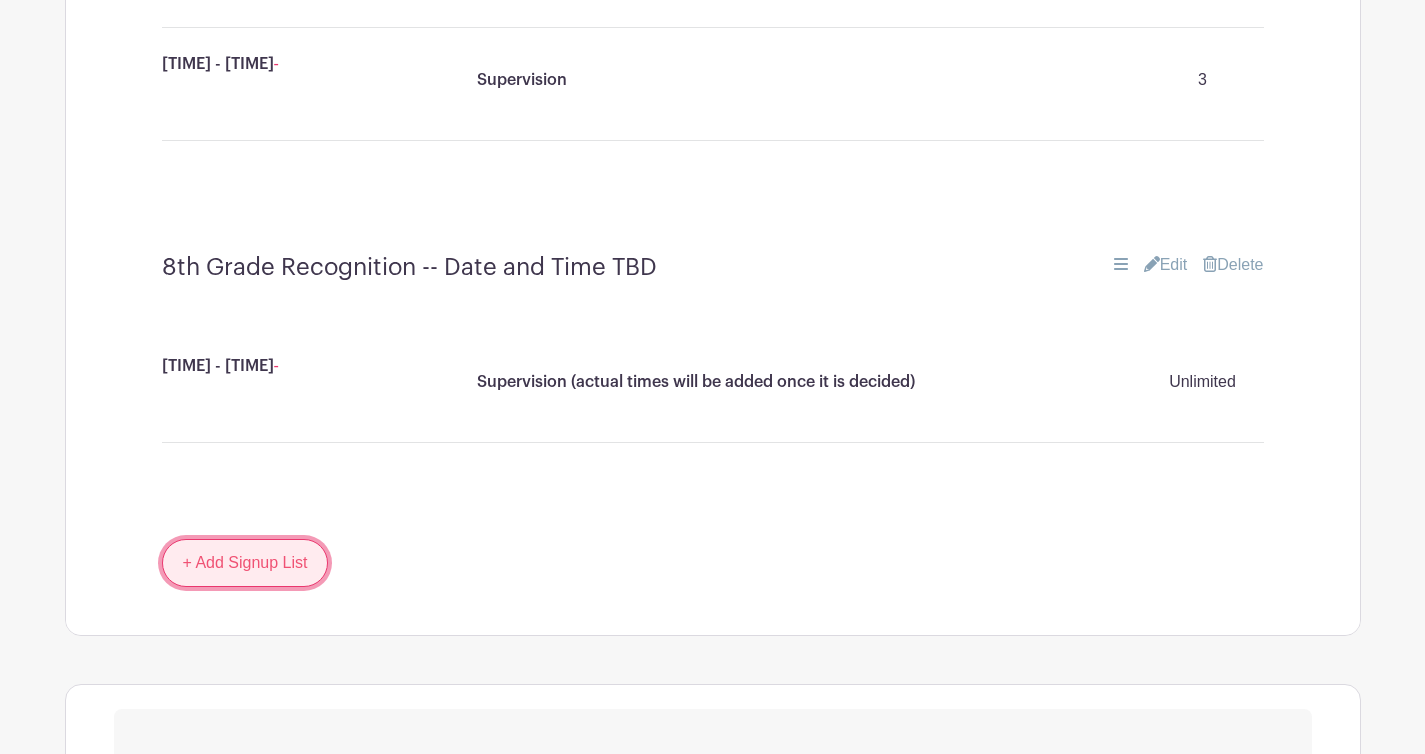 click on "+ Add Signup List" at bounding box center [245, 563] 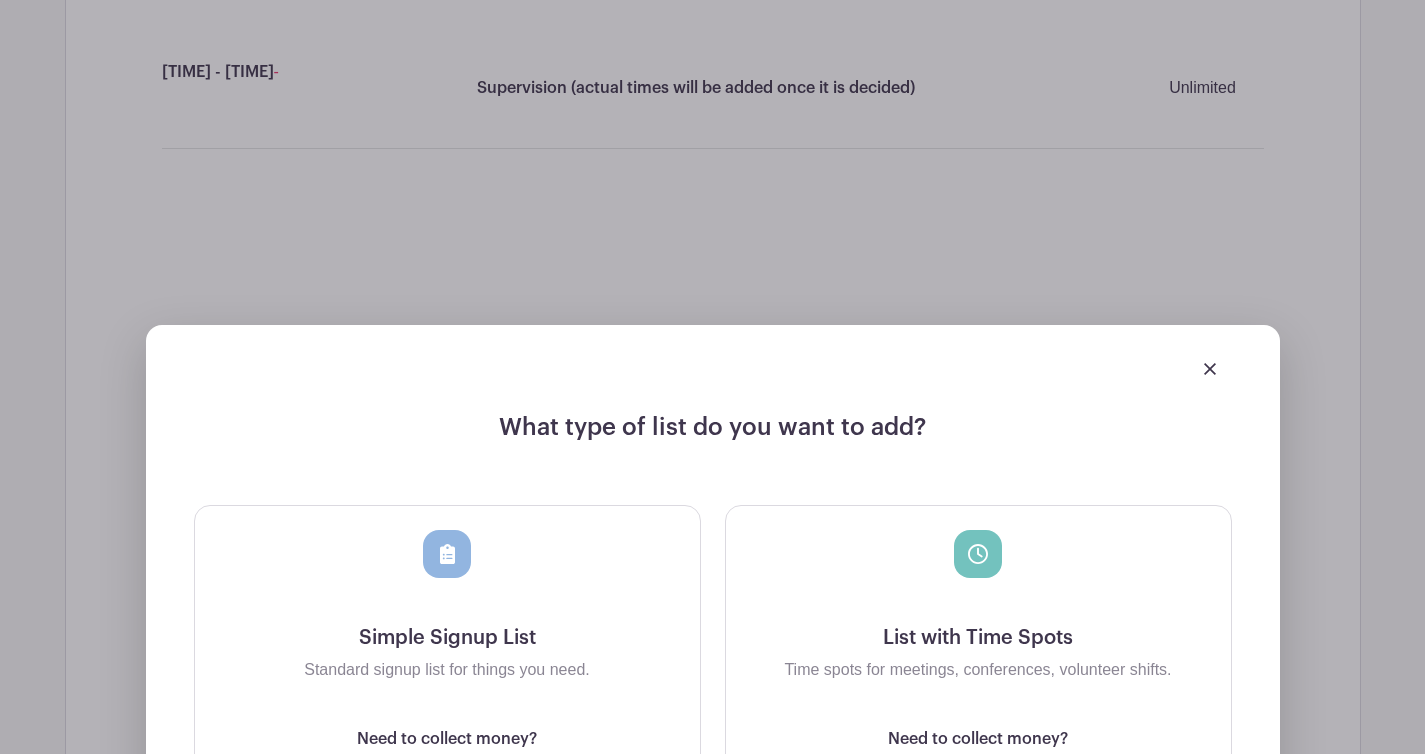 scroll, scrollTop: 6255, scrollLeft: 0, axis: vertical 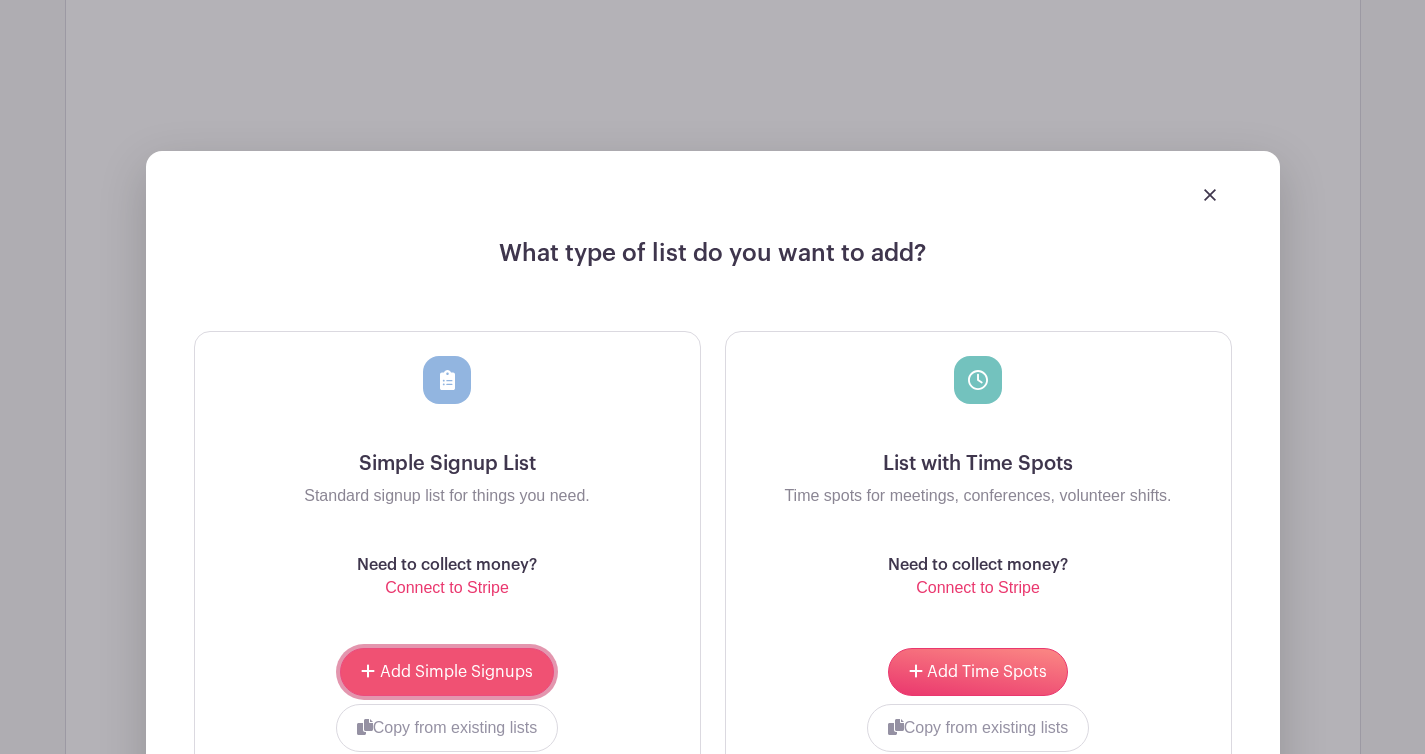 click on "Add Simple Signups" at bounding box center (446, 672) 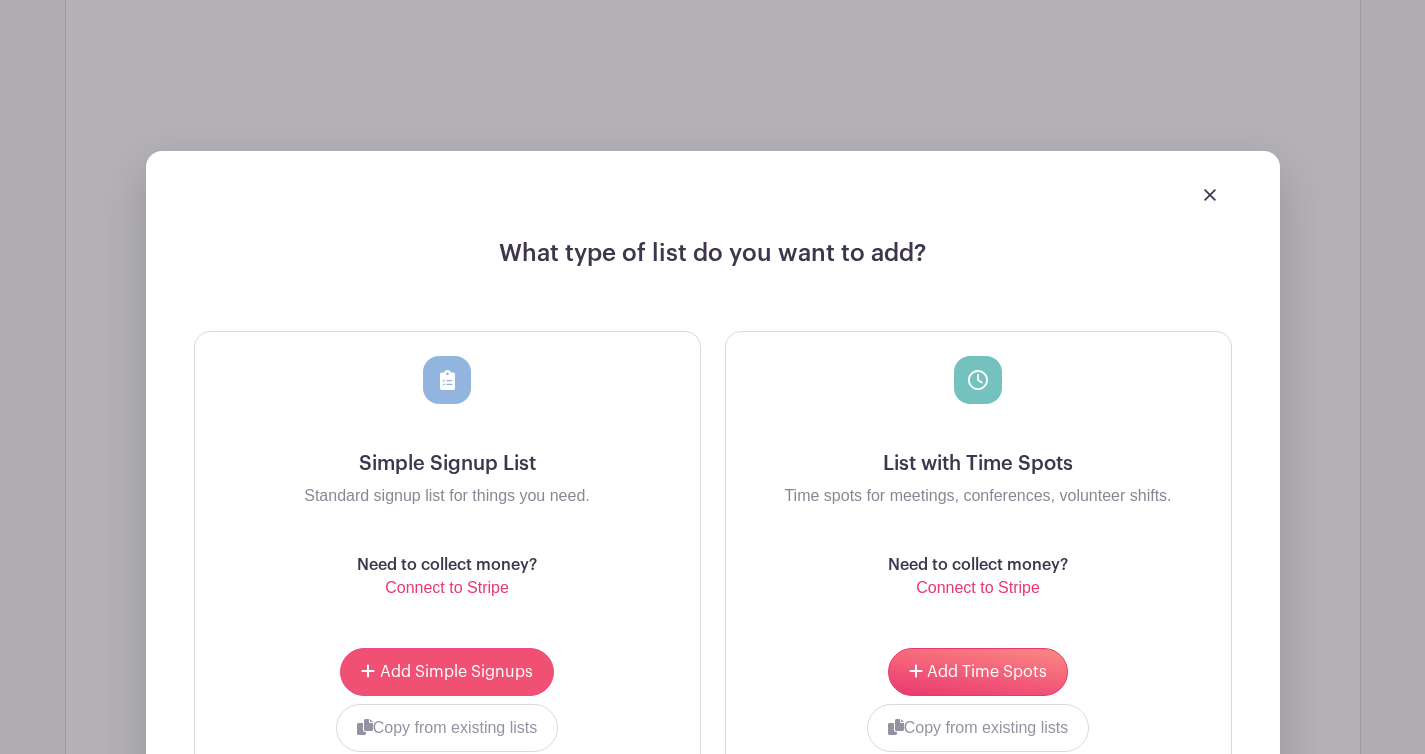 scroll, scrollTop: 6415, scrollLeft: 0, axis: vertical 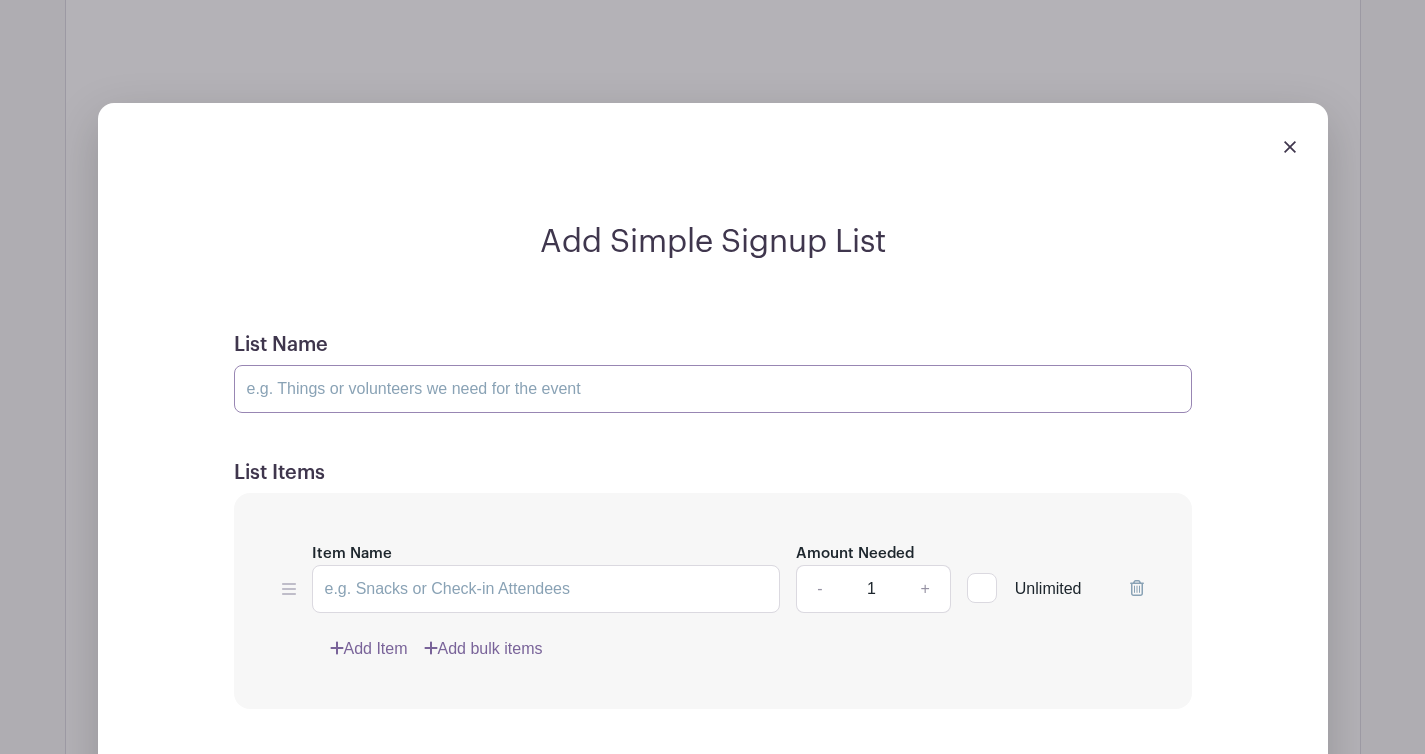 click on "List Name" at bounding box center (713, 389) 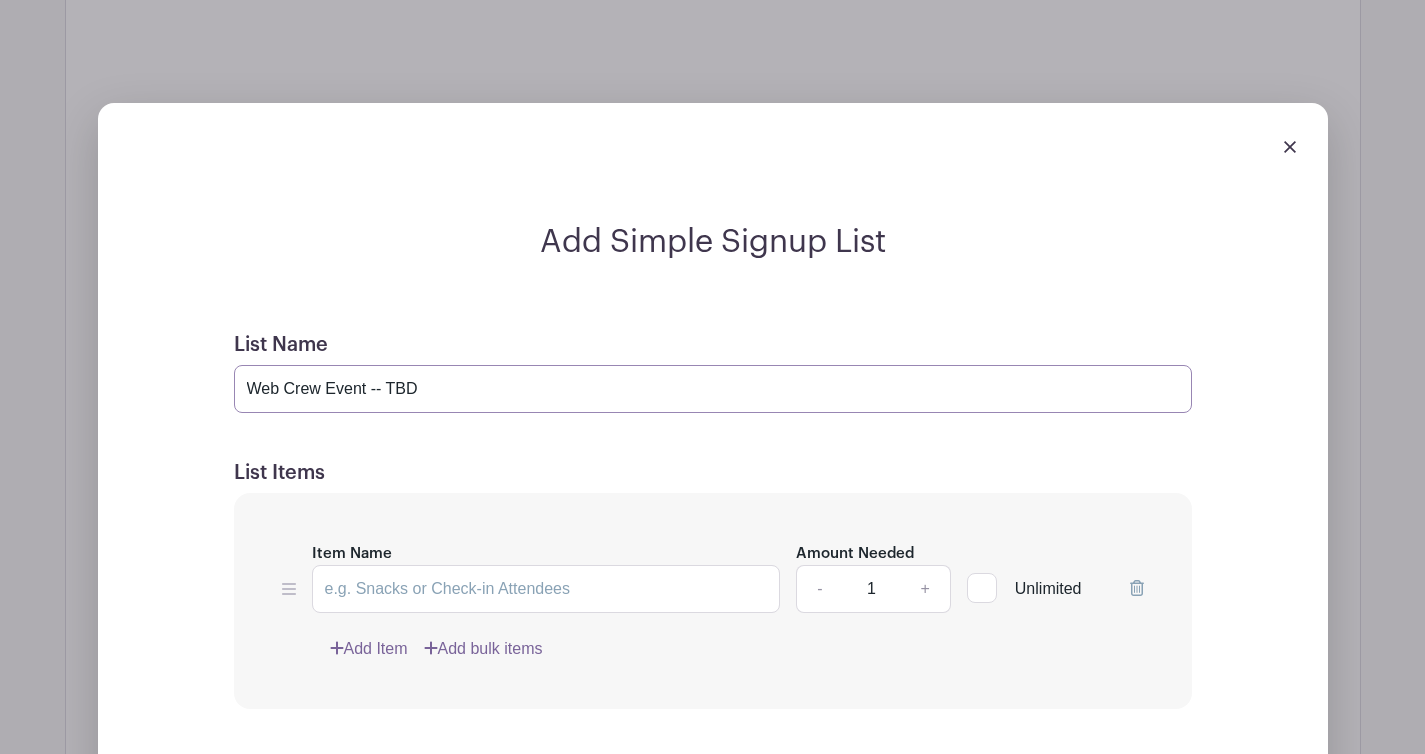type on "Web Crew Event -- TBD" 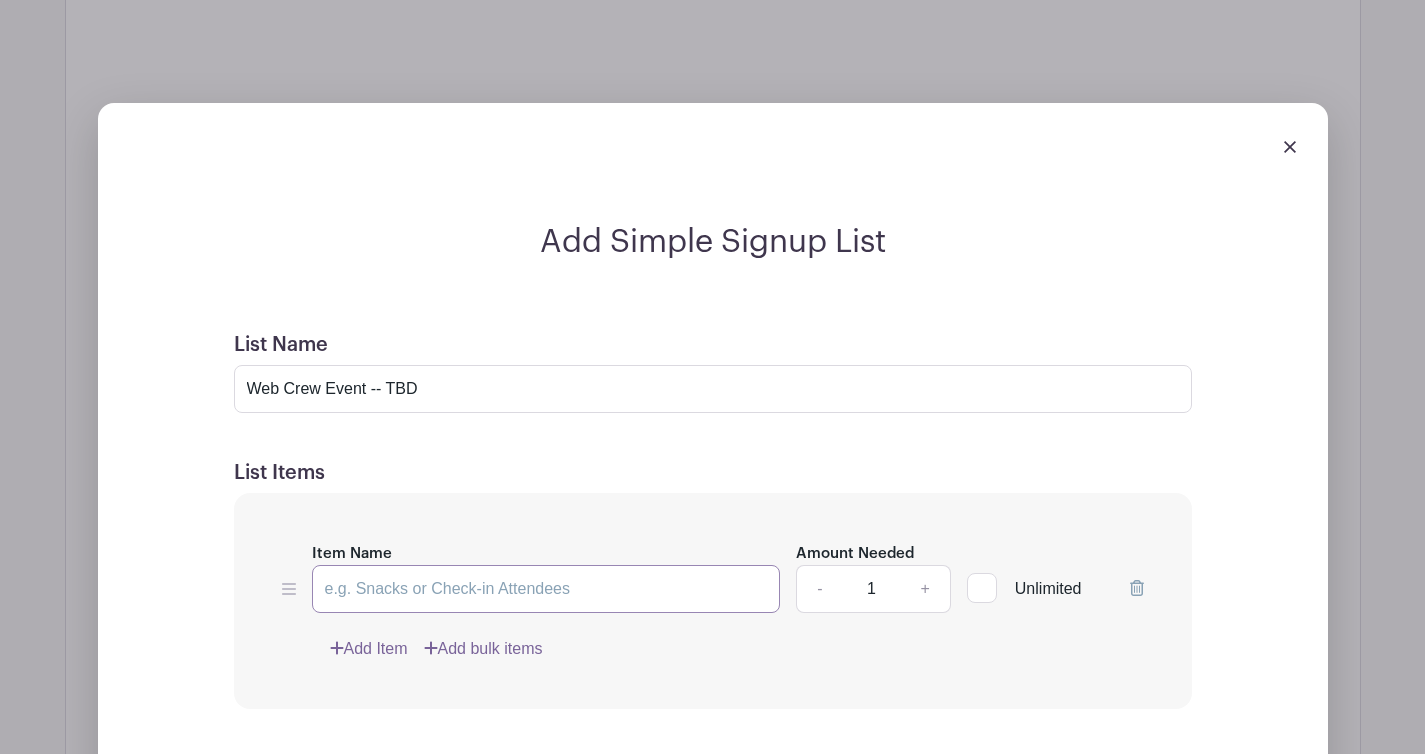 click on "Item Name" at bounding box center [546, 589] 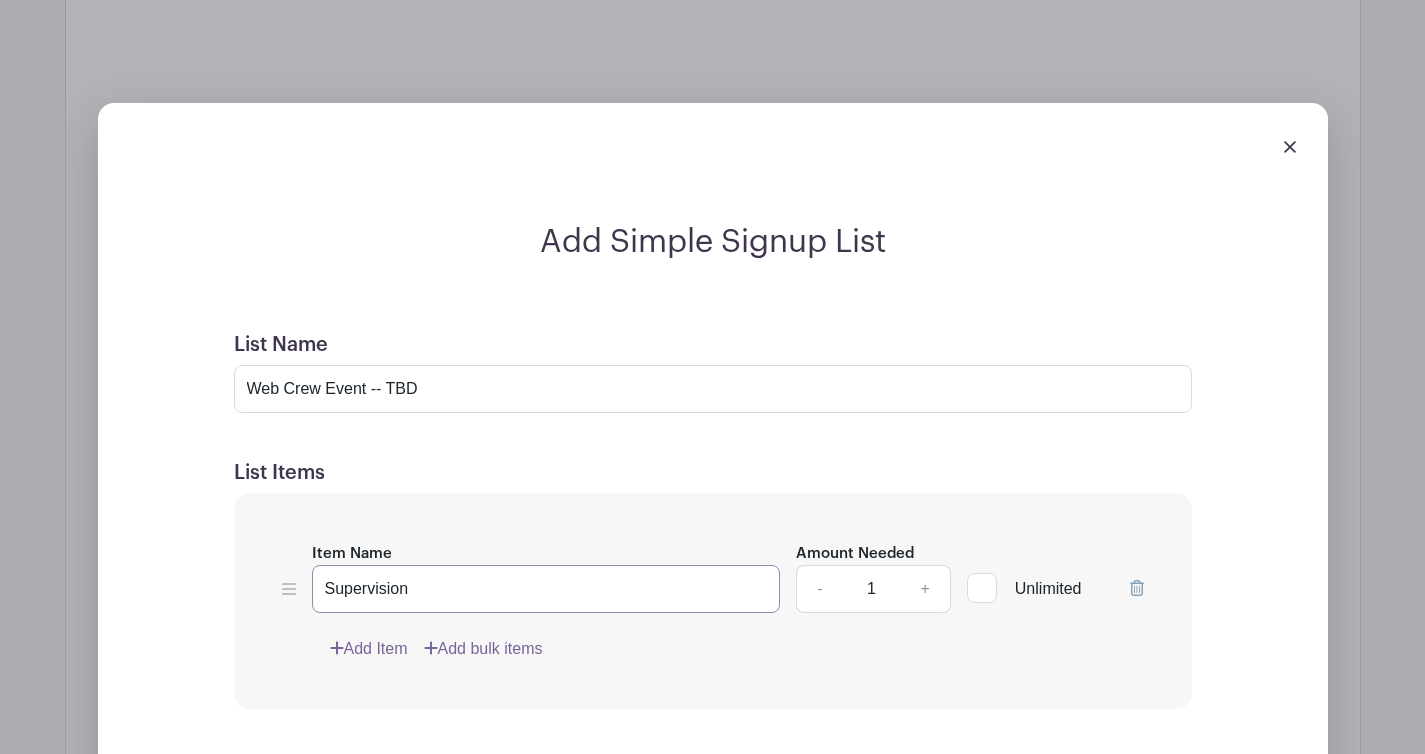 type on "Supervision" 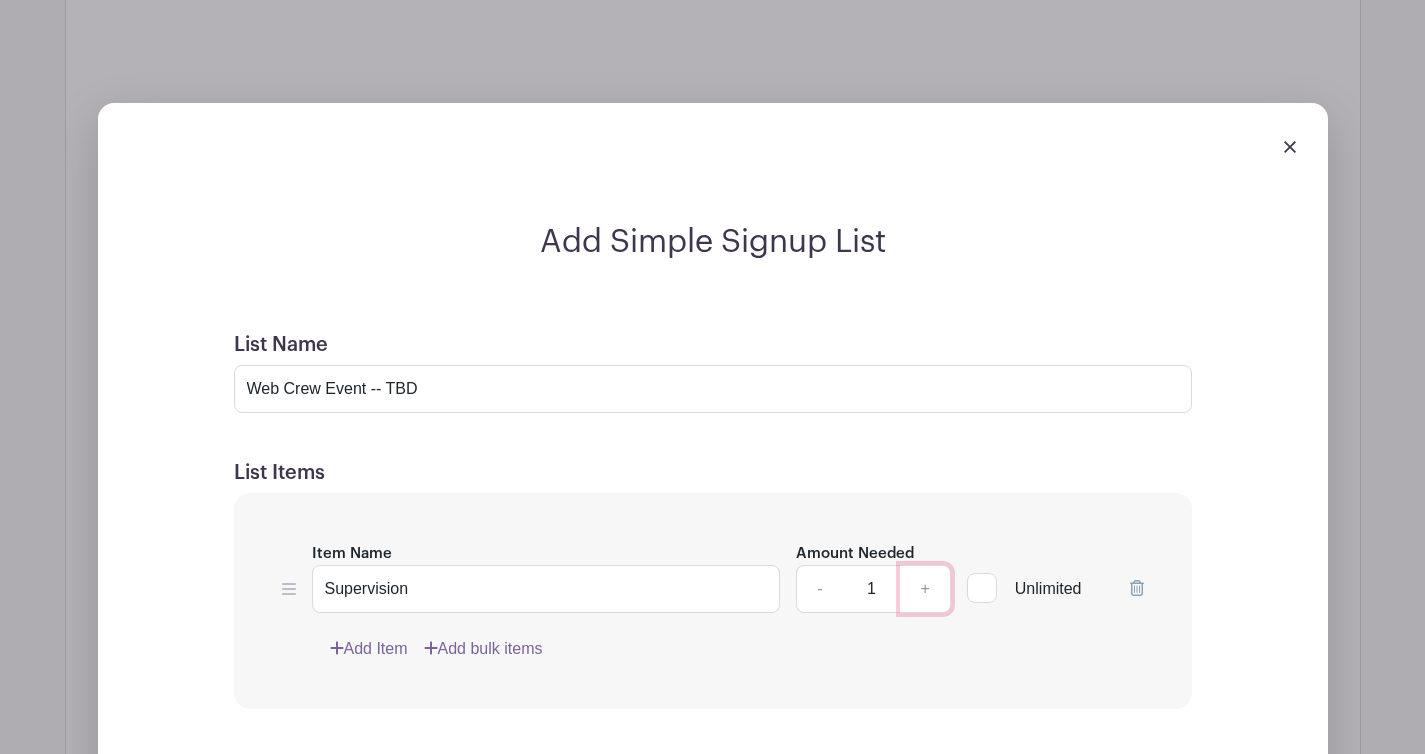 click on "+" at bounding box center (925, 589) 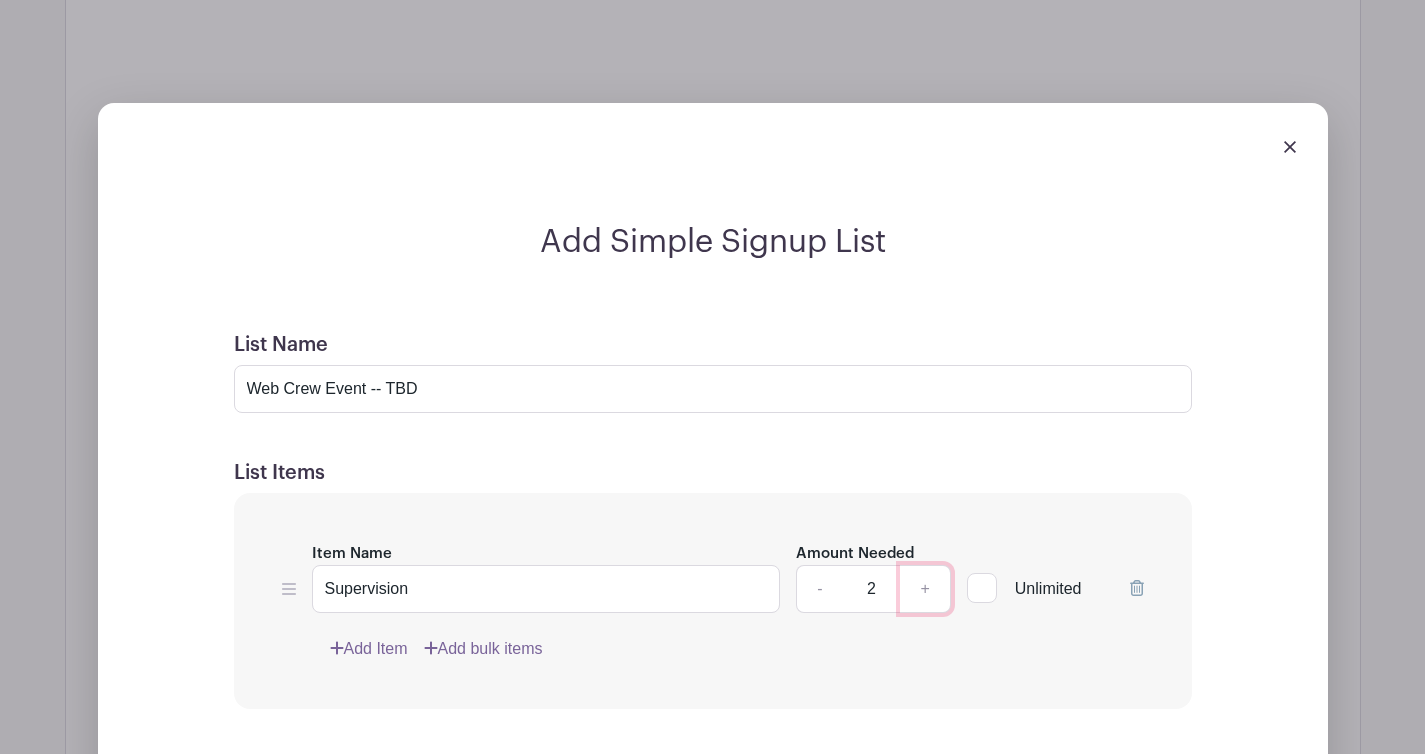 click on "+" at bounding box center (925, 589) 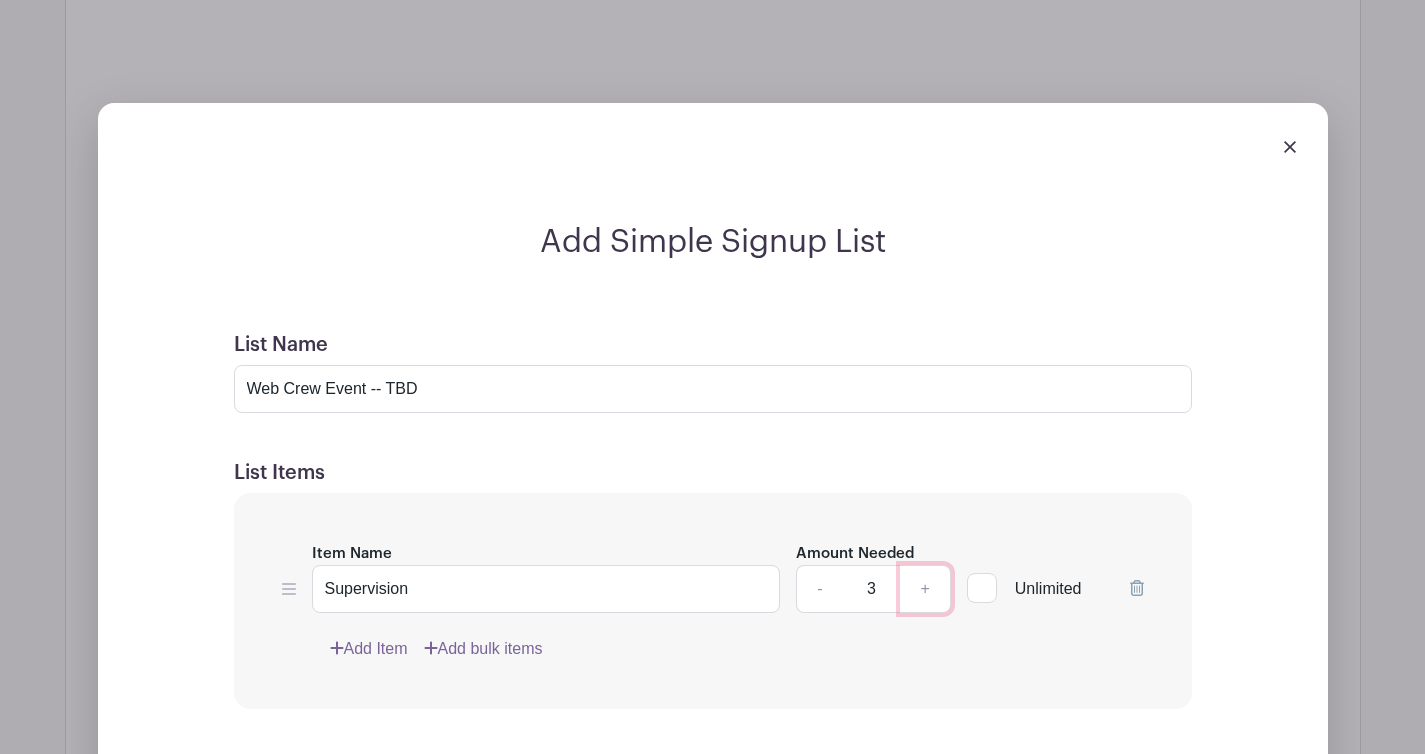 click on "+" at bounding box center (925, 589) 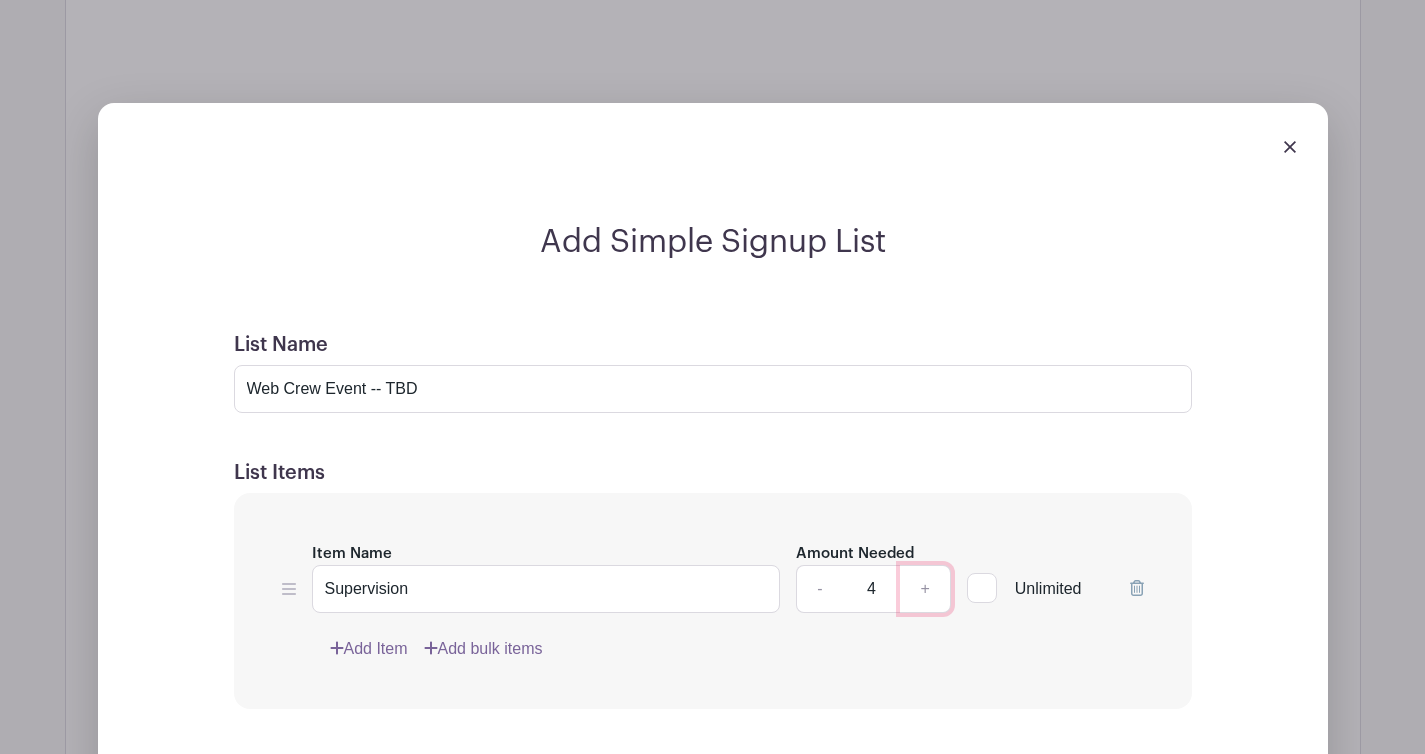 click on "+" at bounding box center [925, 589] 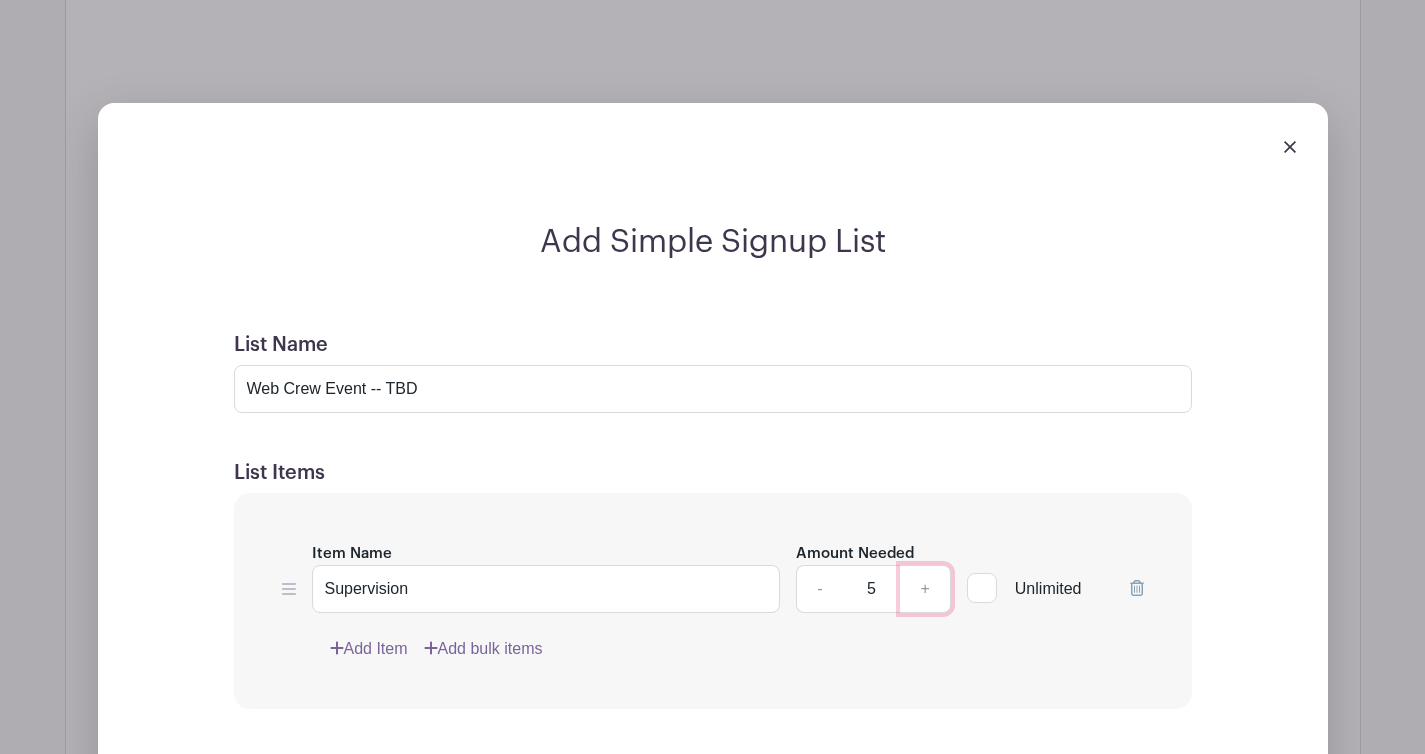 click on "+" at bounding box center (925, 589) 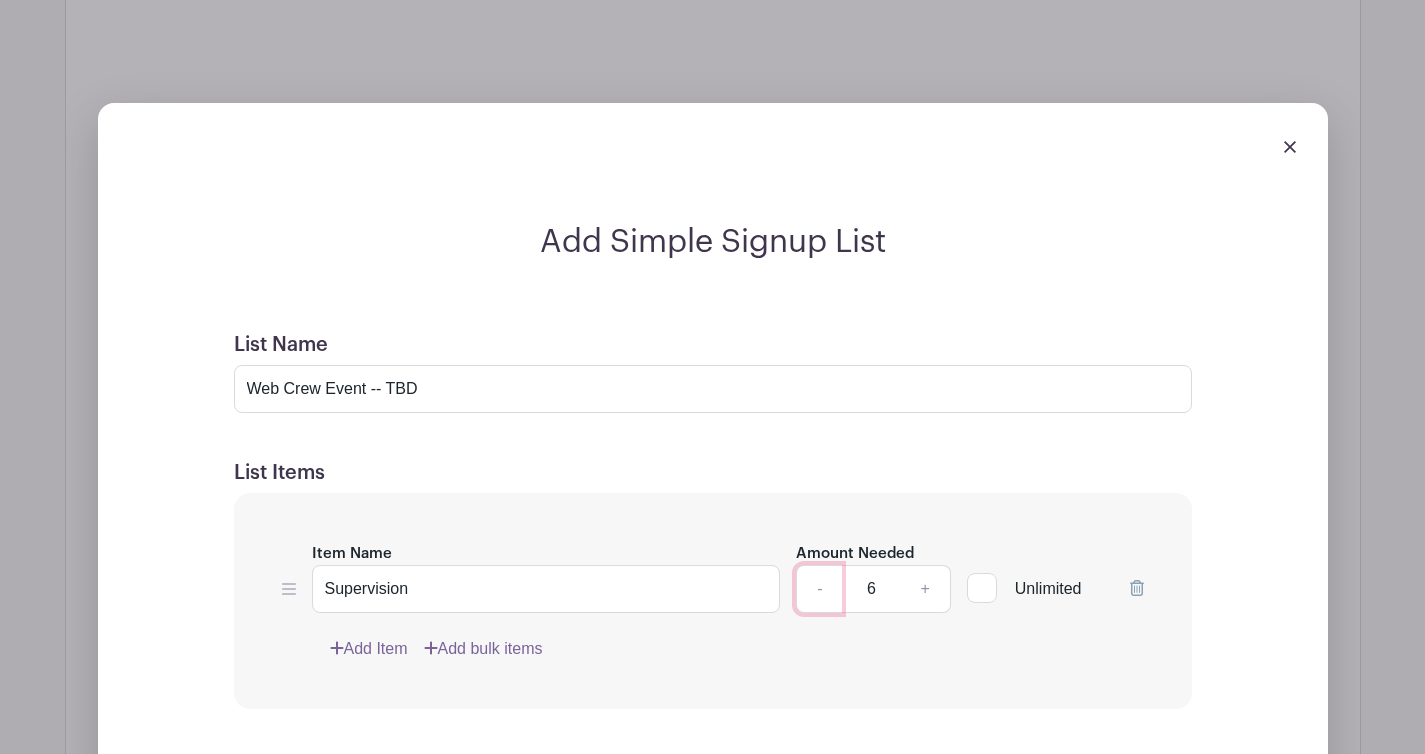 click on "-" at bounding box center (819, 589) 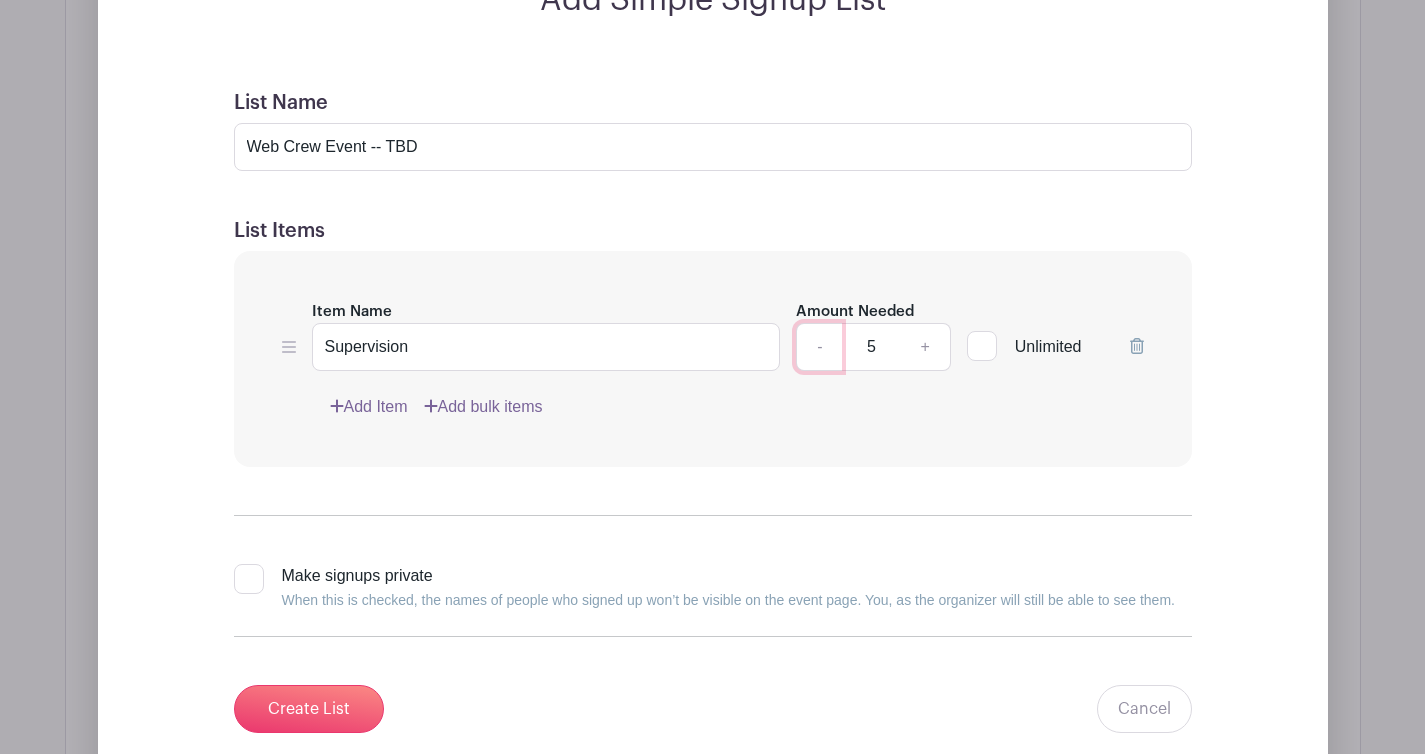 scroll, scrollTop: 6604, scrollLeft: 0, axis: vertical 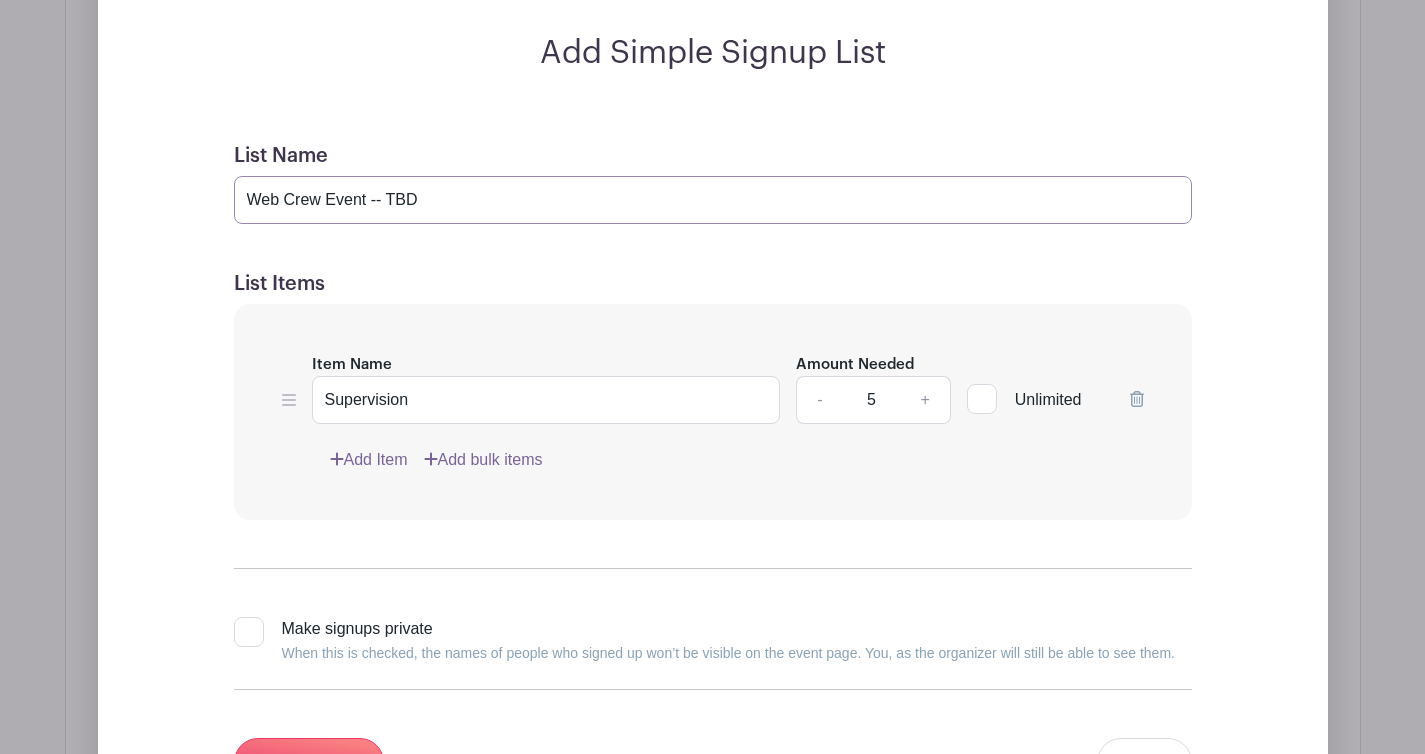 click on "Web Crew Event -- TBD" at bounding box center [713, 200] 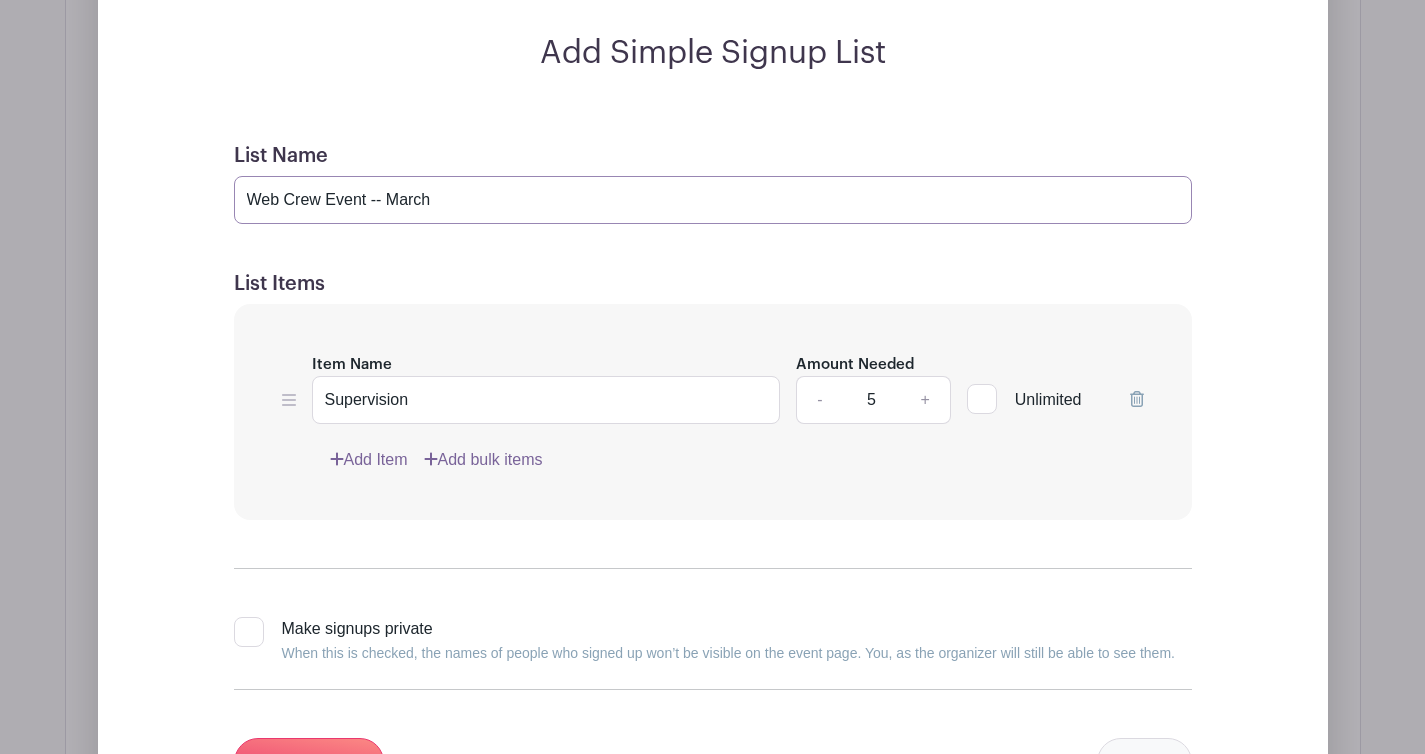 type on "Web Crew Event -- March" 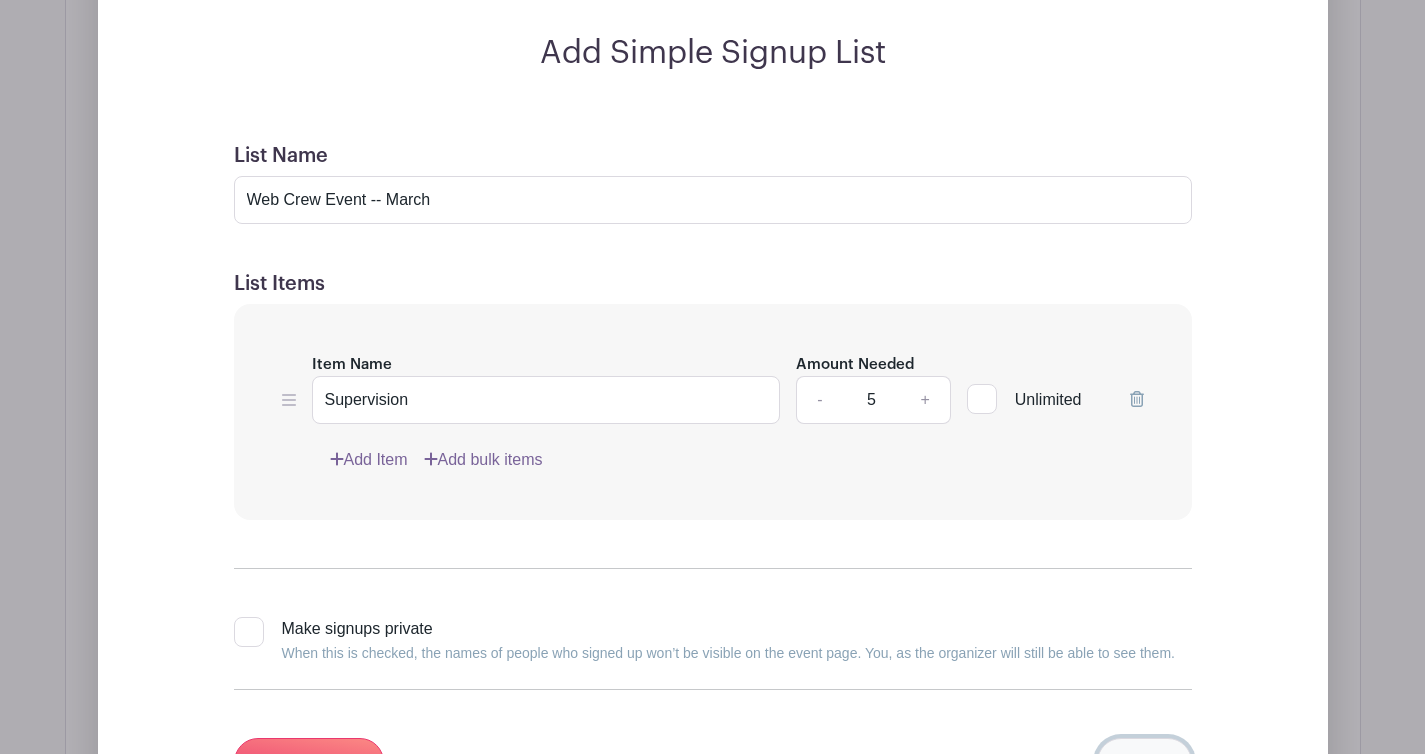 click on "Cancel" at bounding box center (1144, 762) 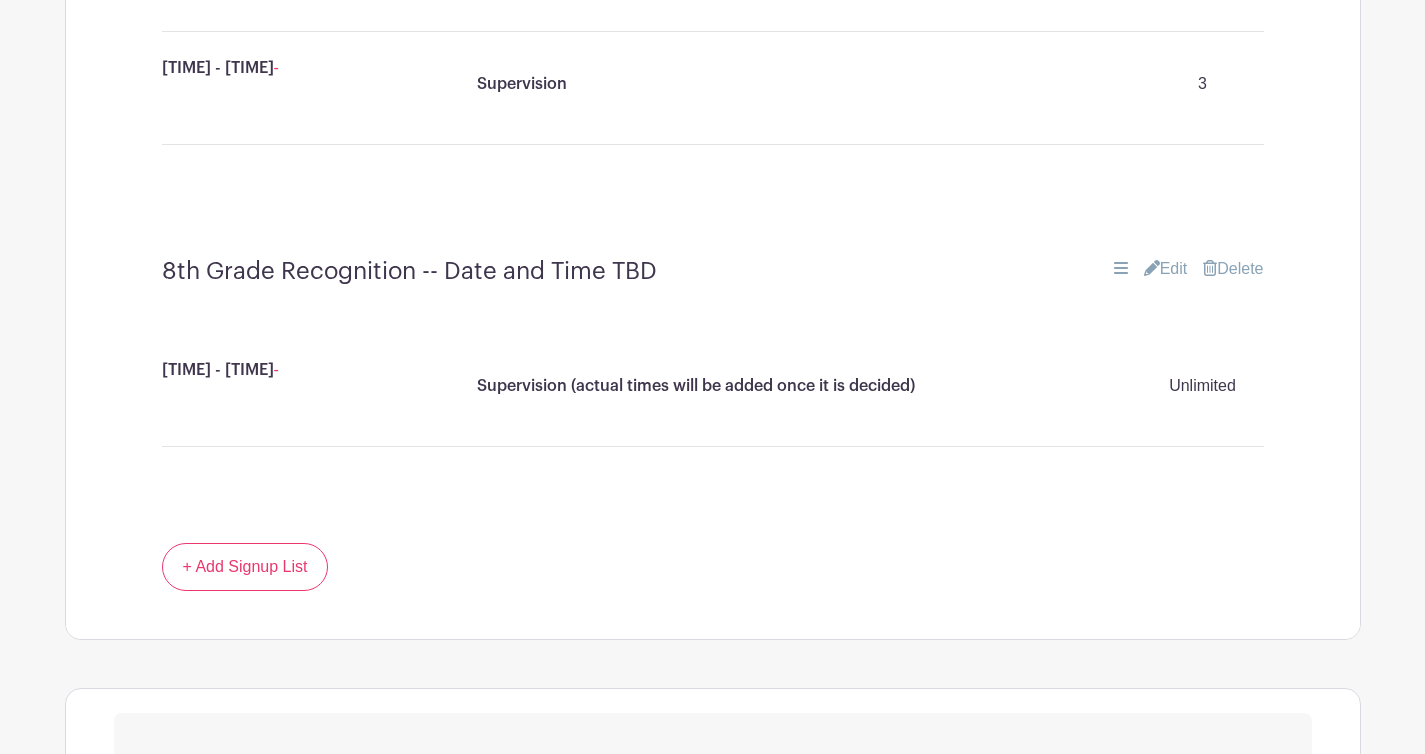 scroll, scrollTop: 5923, scrollLeft: 0, axis: vertical 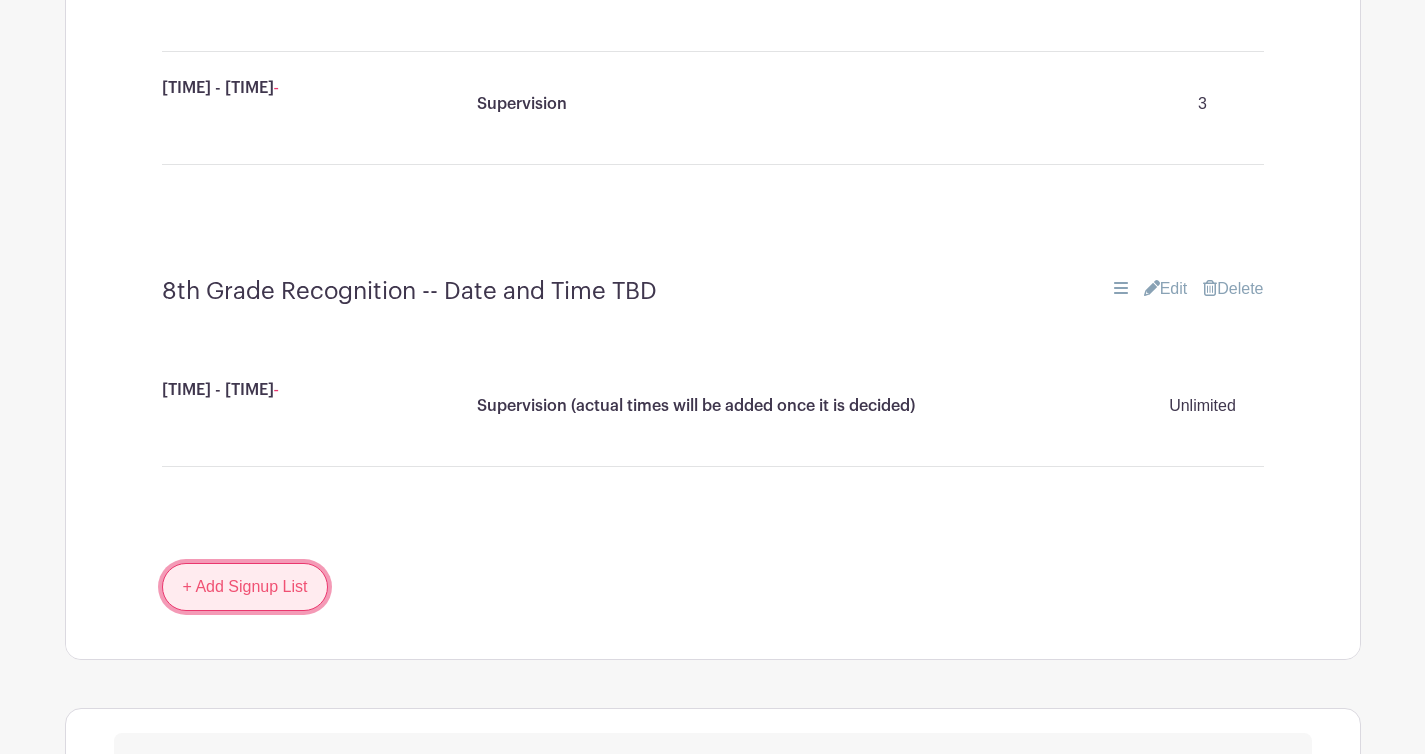click on "+ Add Signup List" at bounding box center [245, 587] 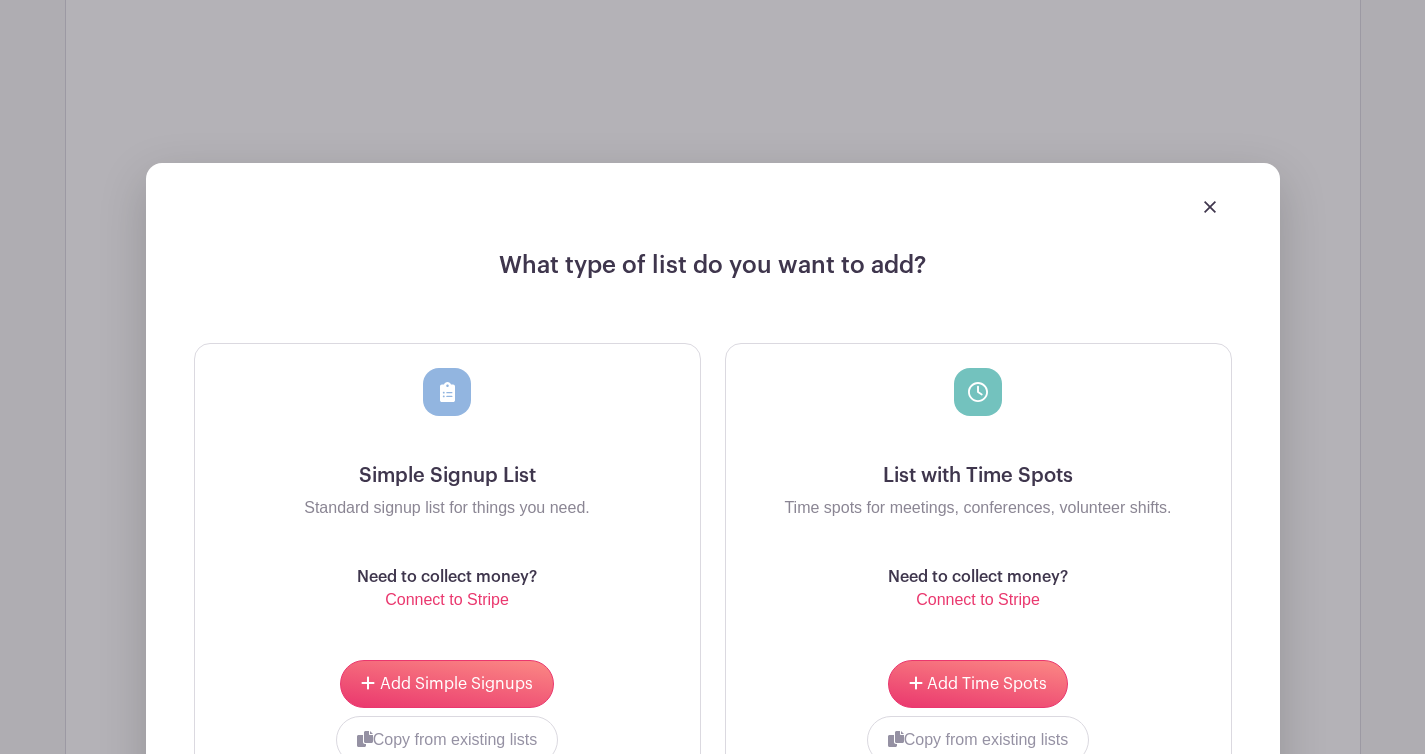 scroll, scrollTop: 6449, scrollLeft: 0, axis: vertical 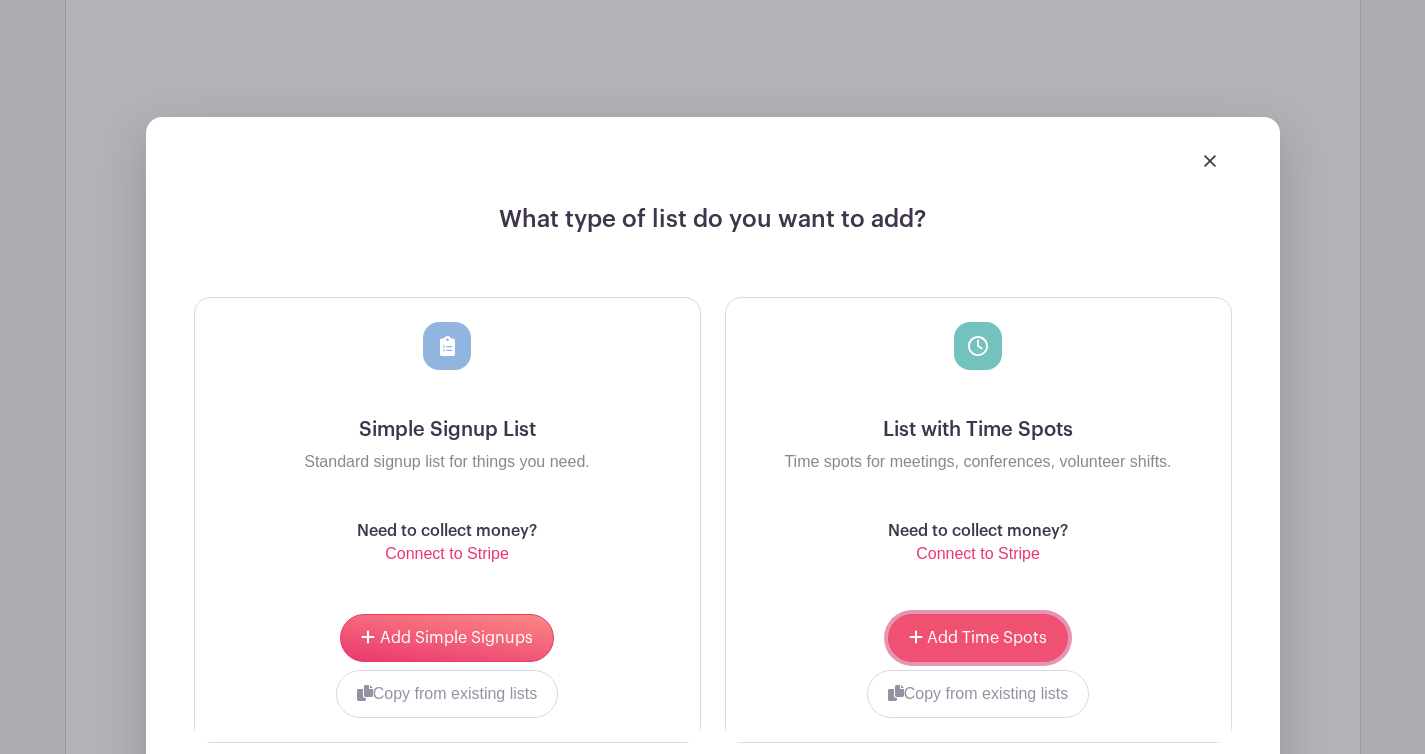click on "Add Time Spots" at bounding box center (987, 638) 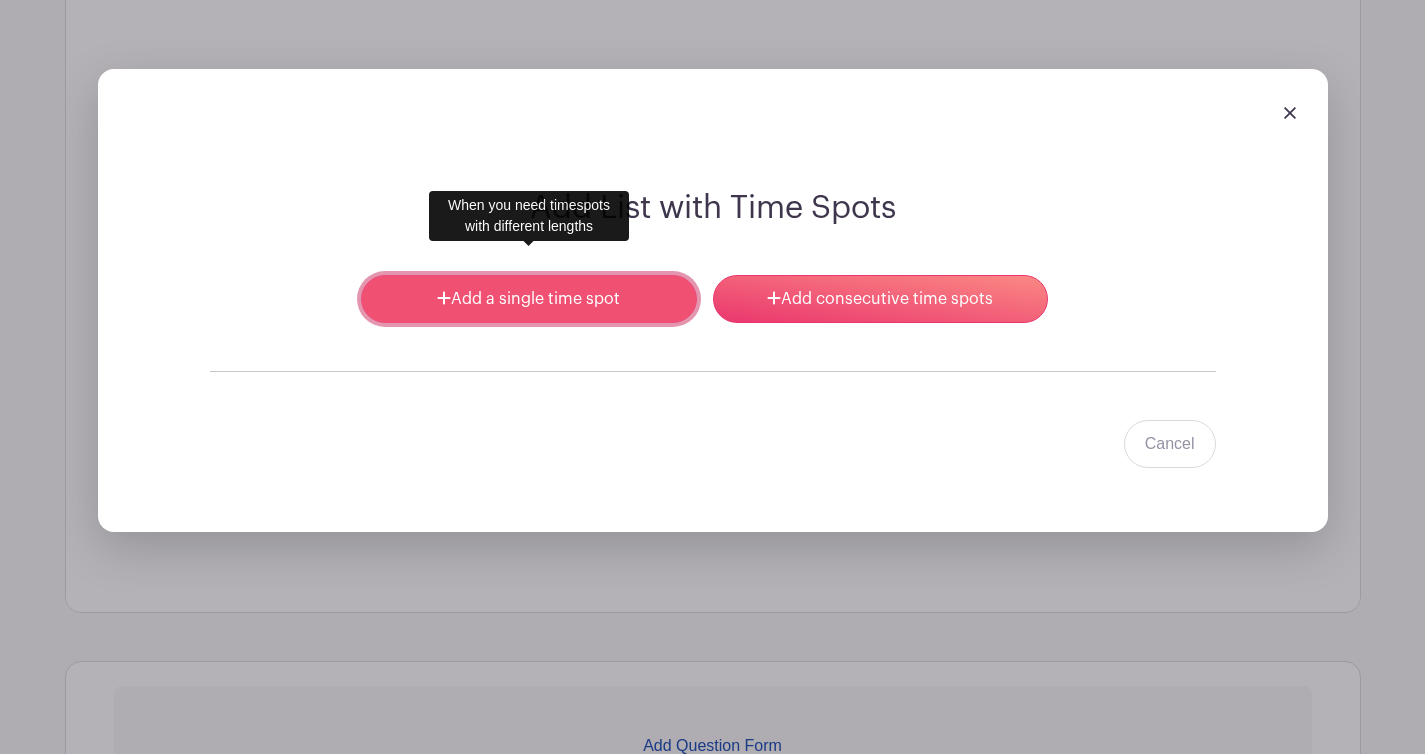 click on "Add a single time spot" at bounding box center [528, 299] 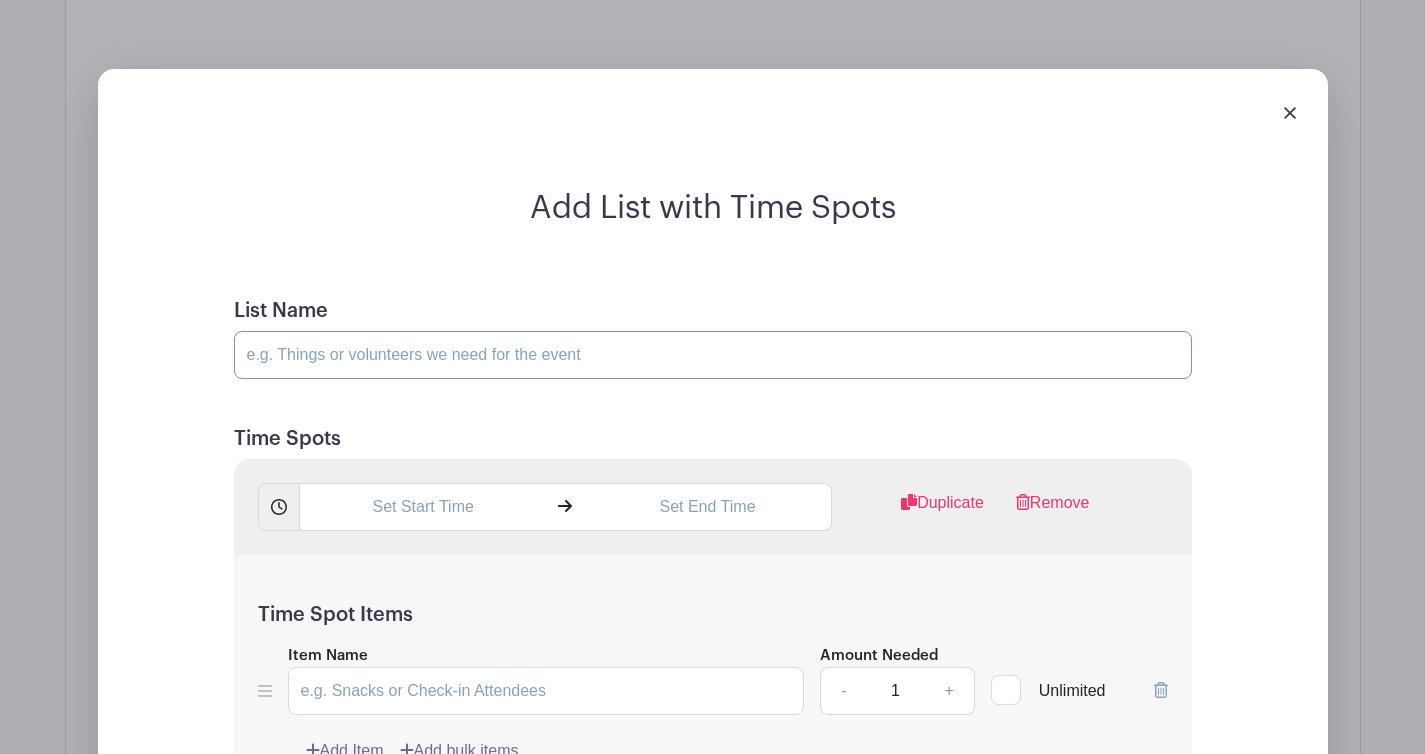 click on "List Name" at bounding box center (713, 355) 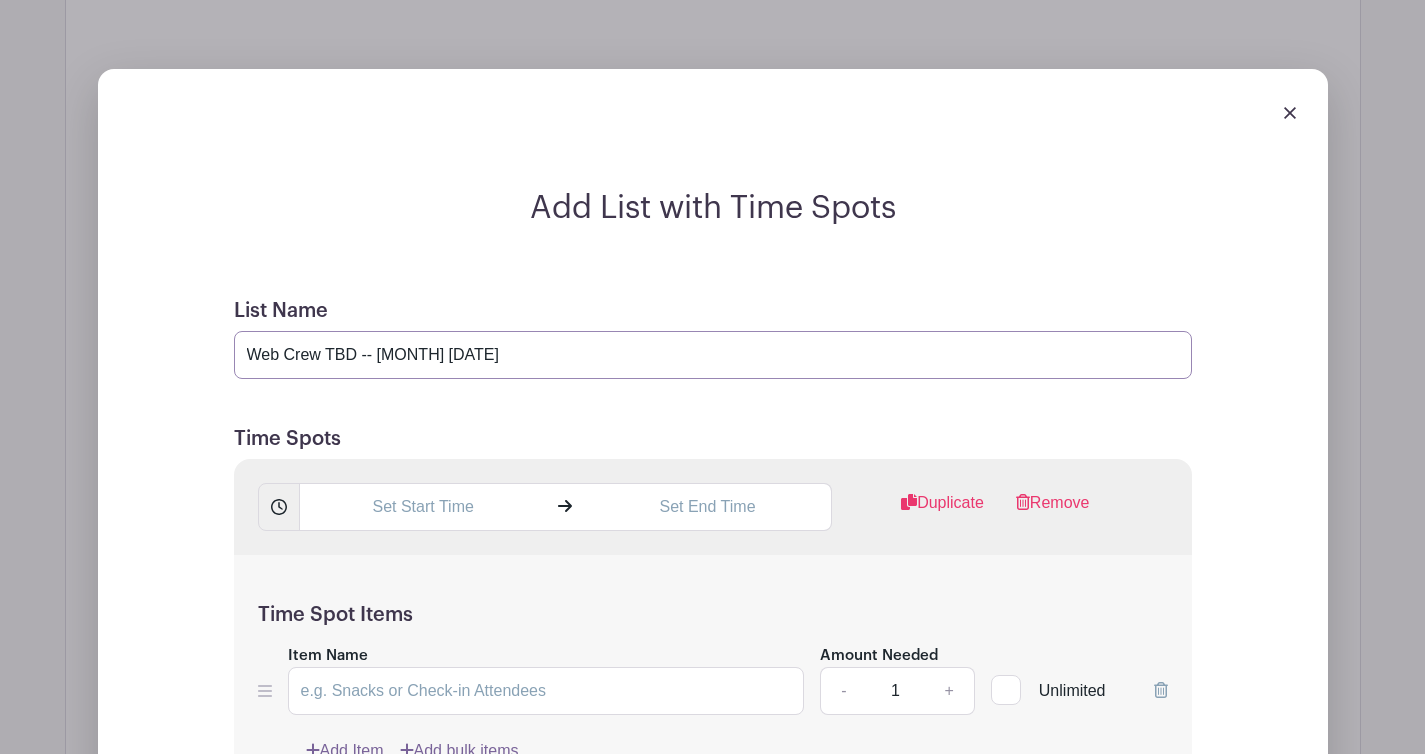 type on "Web Crew TBD -- [MONTH] 18" 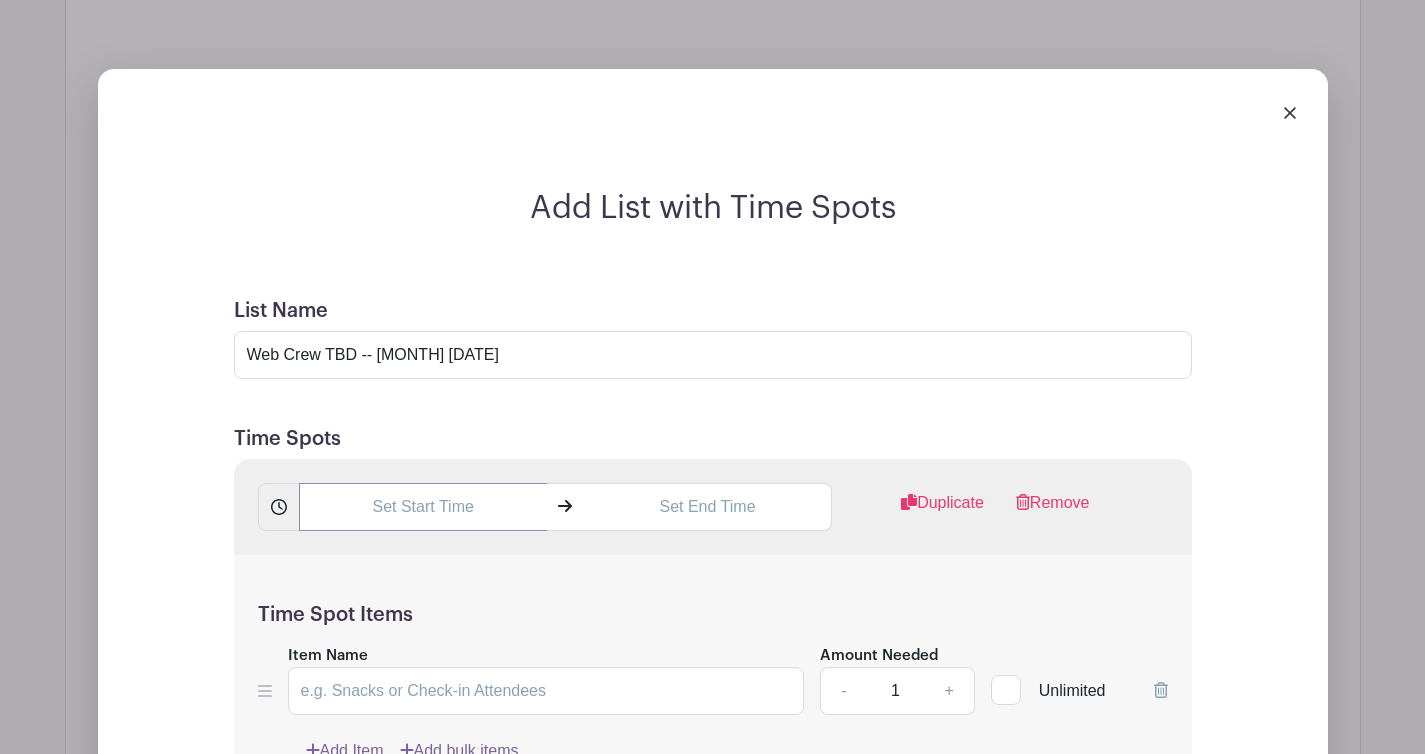 click at bounding box center (423, 507) 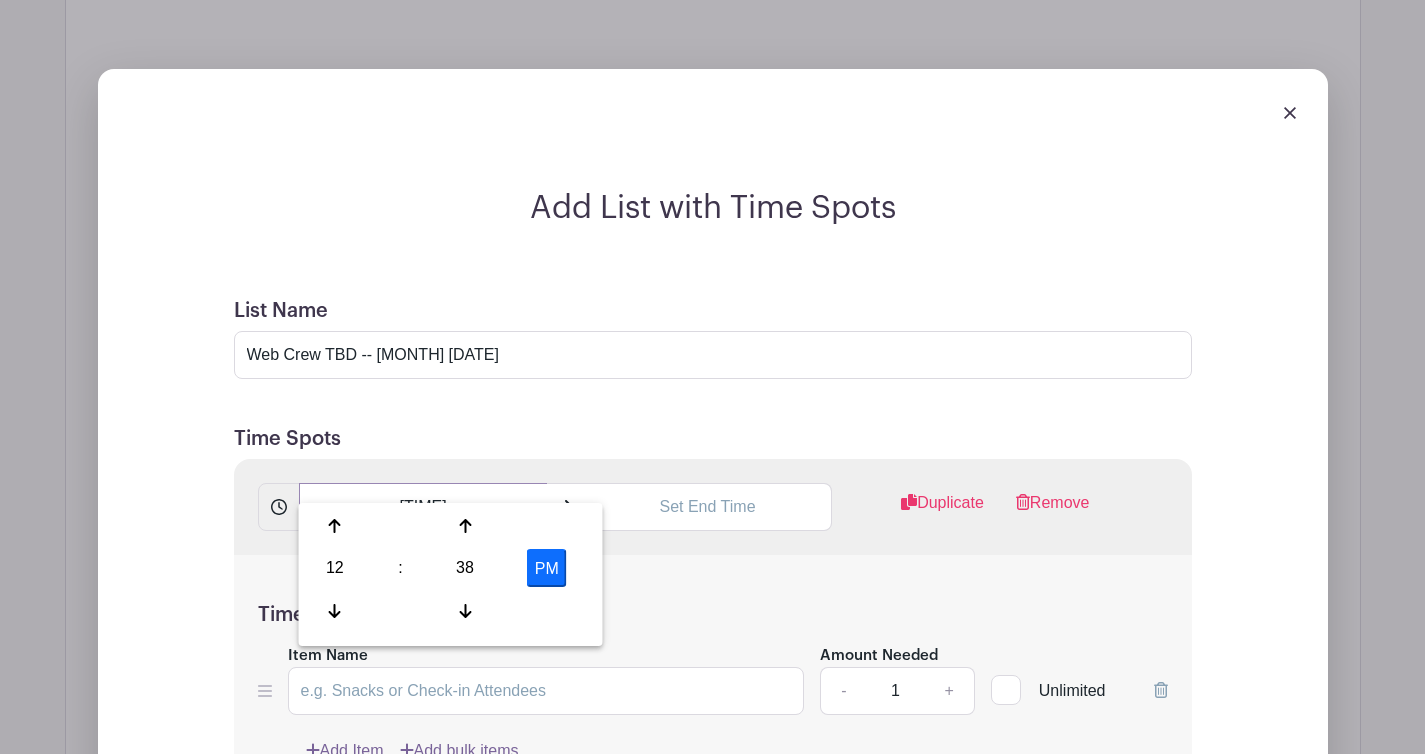 click on "12:38 PM" at bounding box center (423, 507) 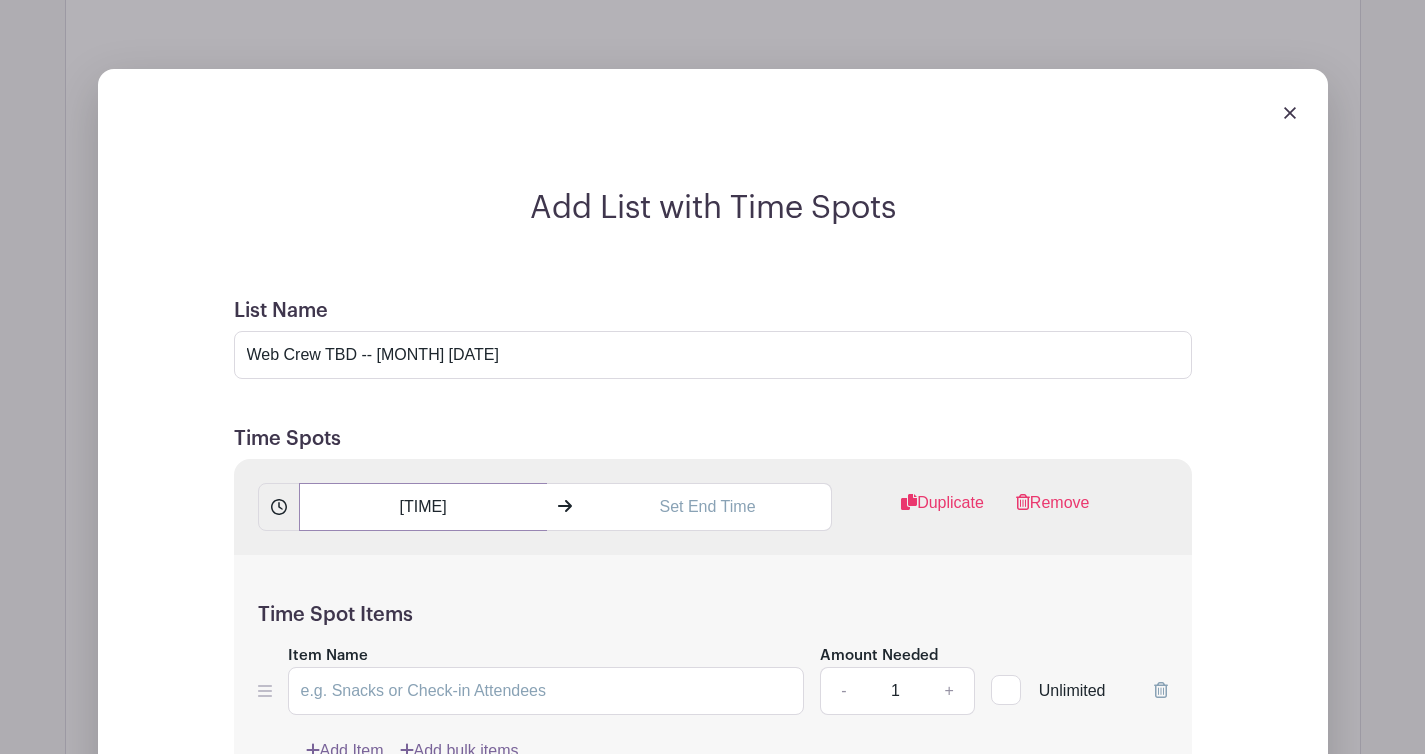 click on "04:38 PM" at bounding box center [423, 507] 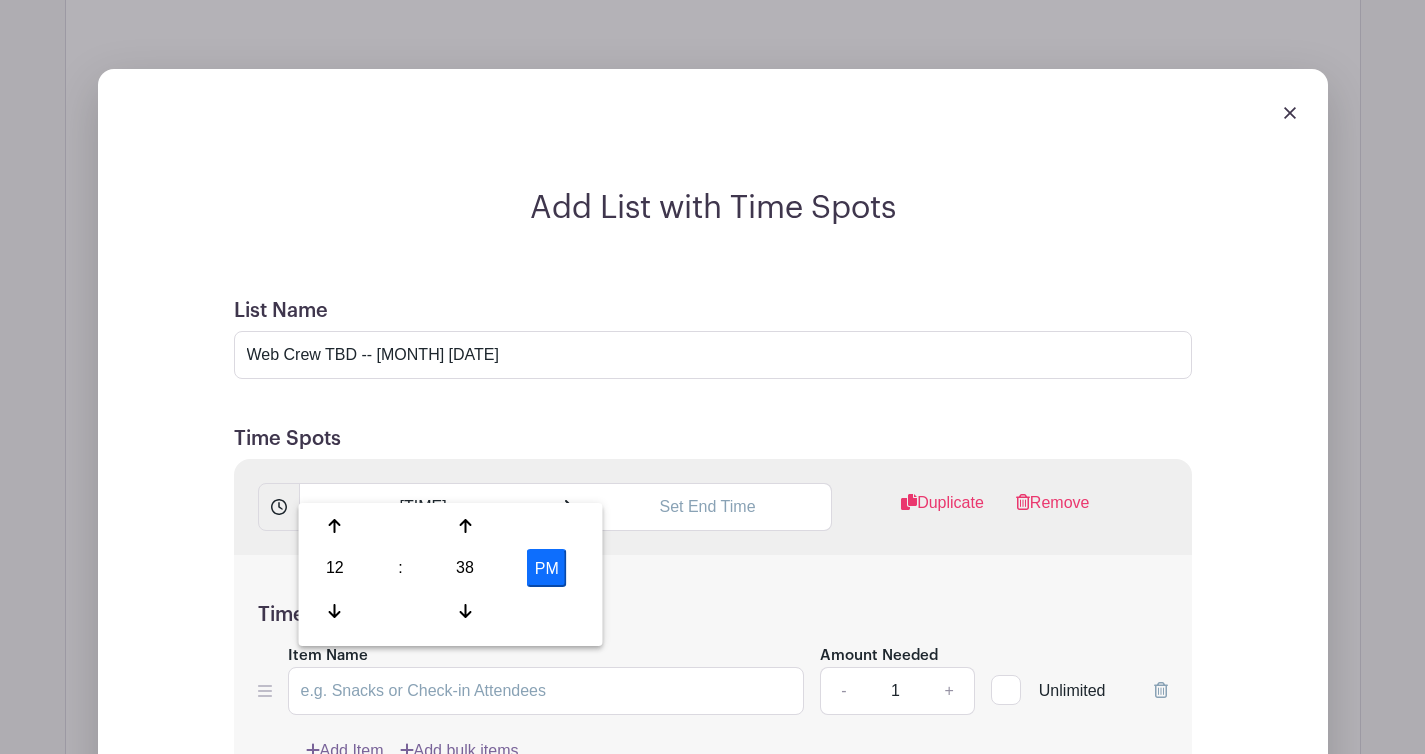 click on "PM" at bounding box center (547, 568) 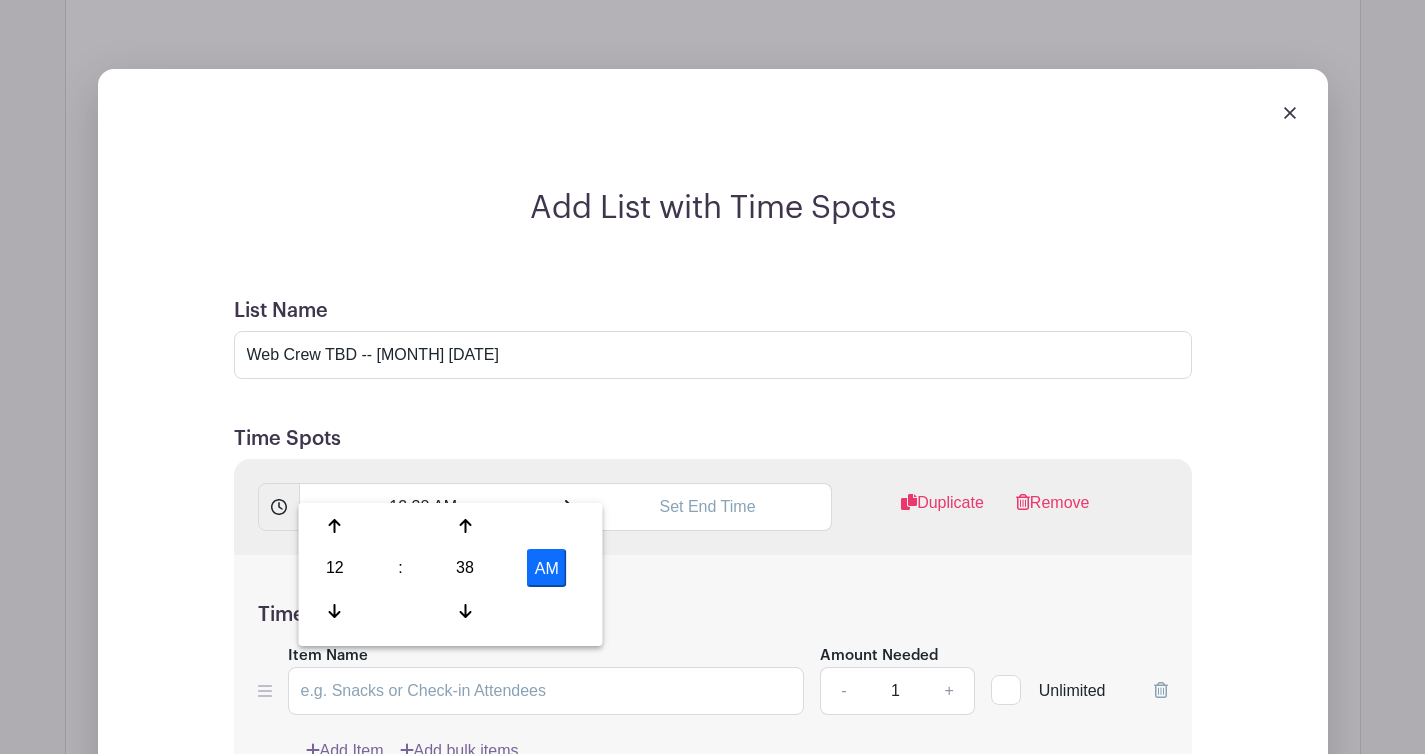 click on "AM" at bounding box center (547, 568) 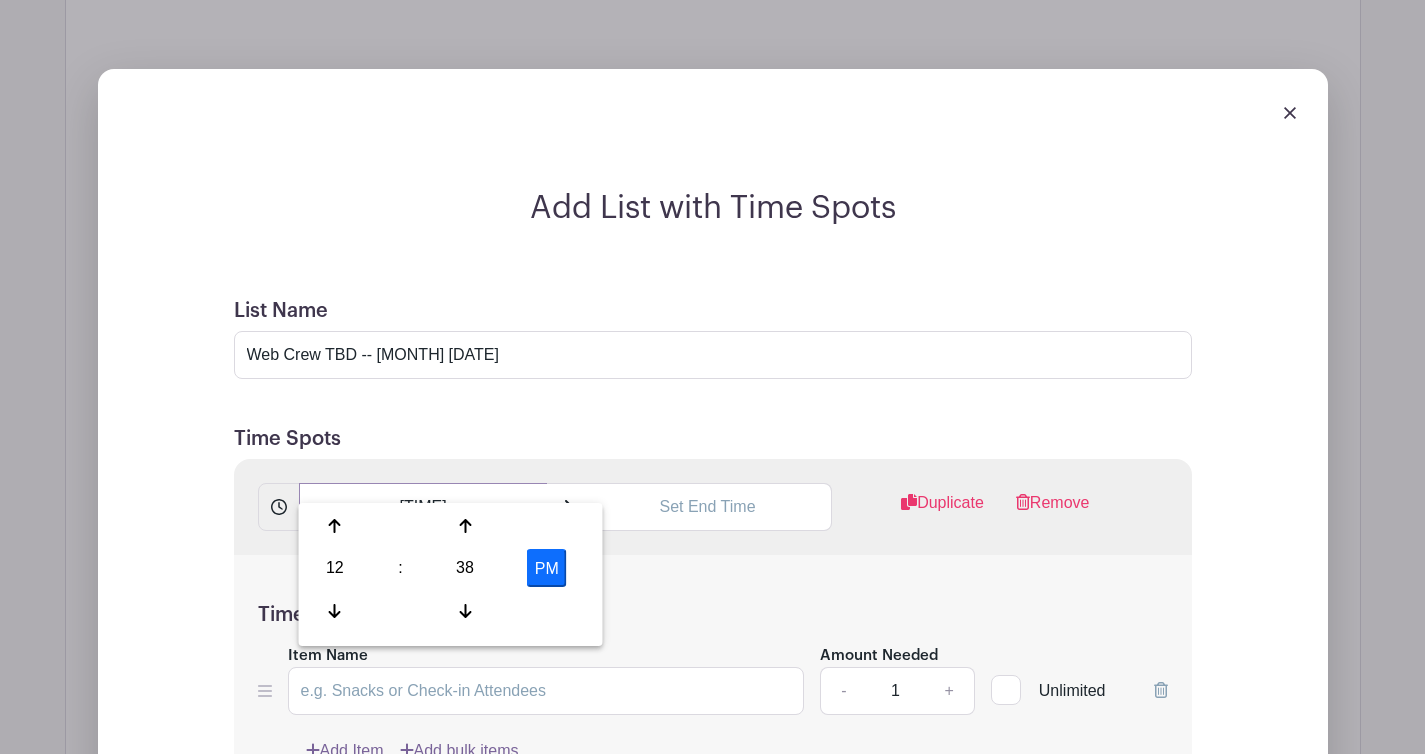 click on "12:38 PM" at bounding box center [423, 507] 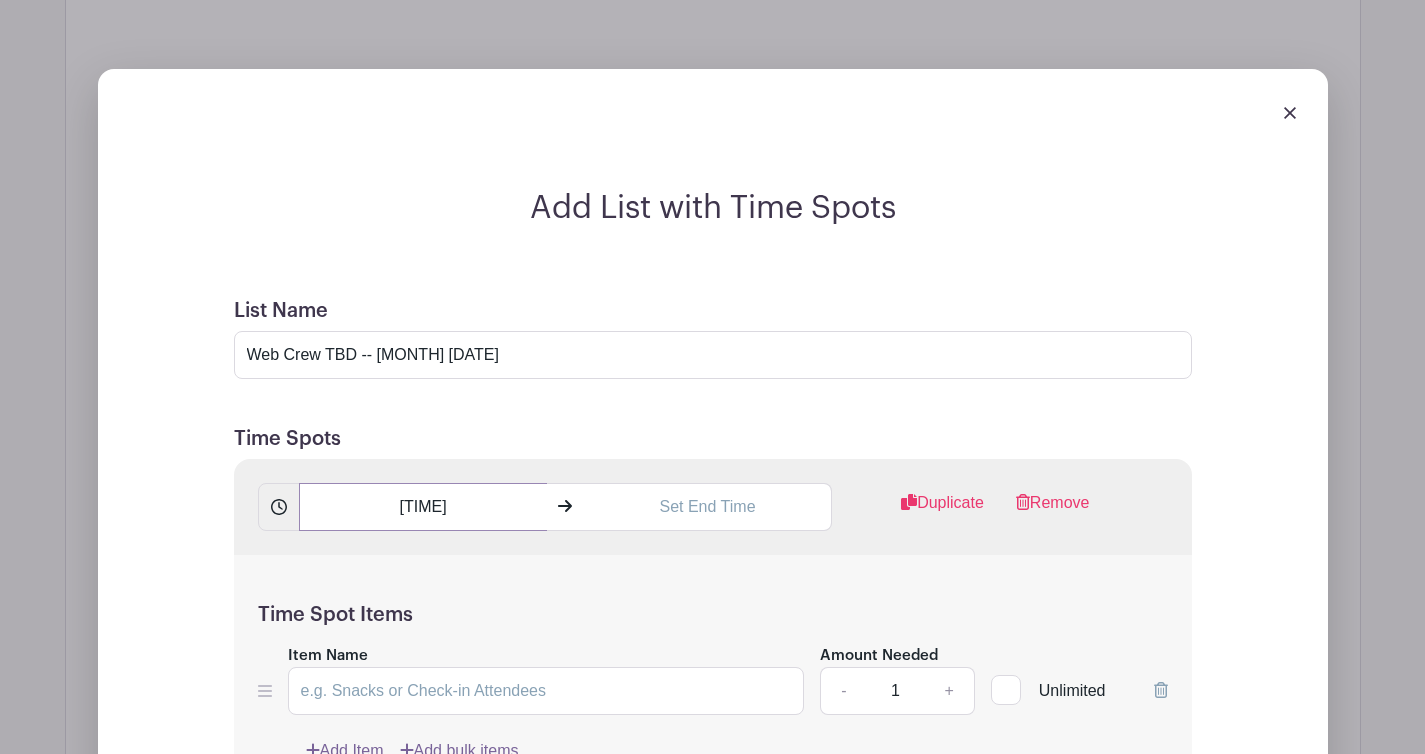 click on "04:38 PM" at bounding box center [423, 507] 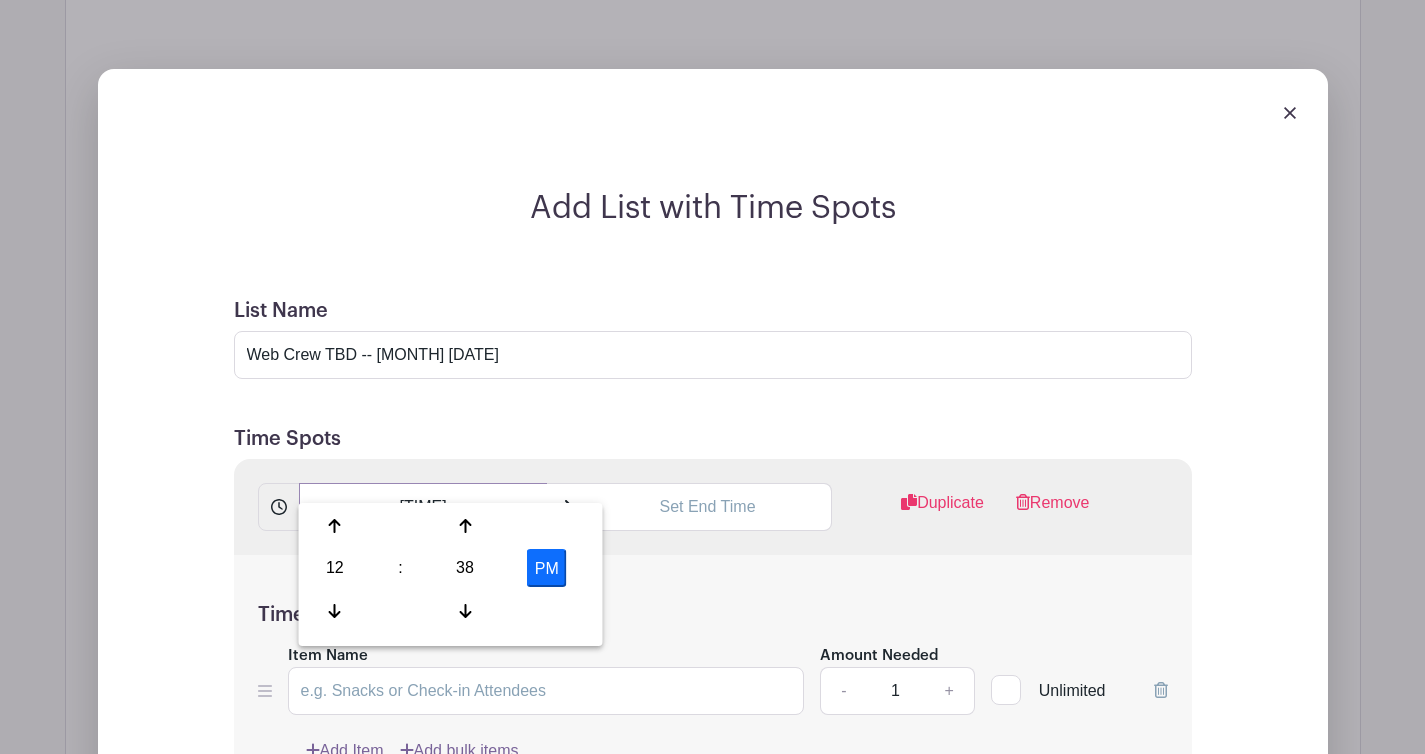 type on "04:30 PM" 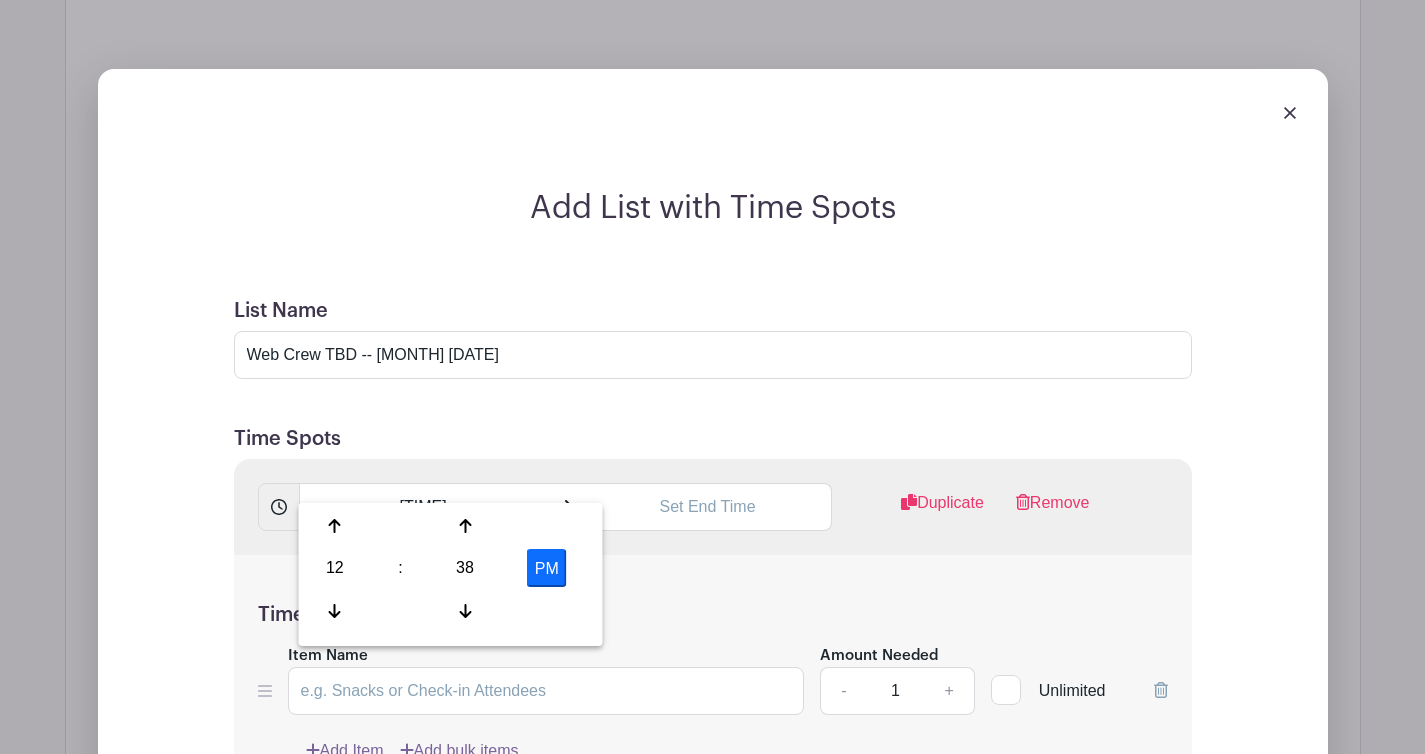 click on "Time Spot Items
Item Name
Amount Needed
-
1
+
Unlimited
Add Item
Add bulk items" at bounding box center [713, 671] 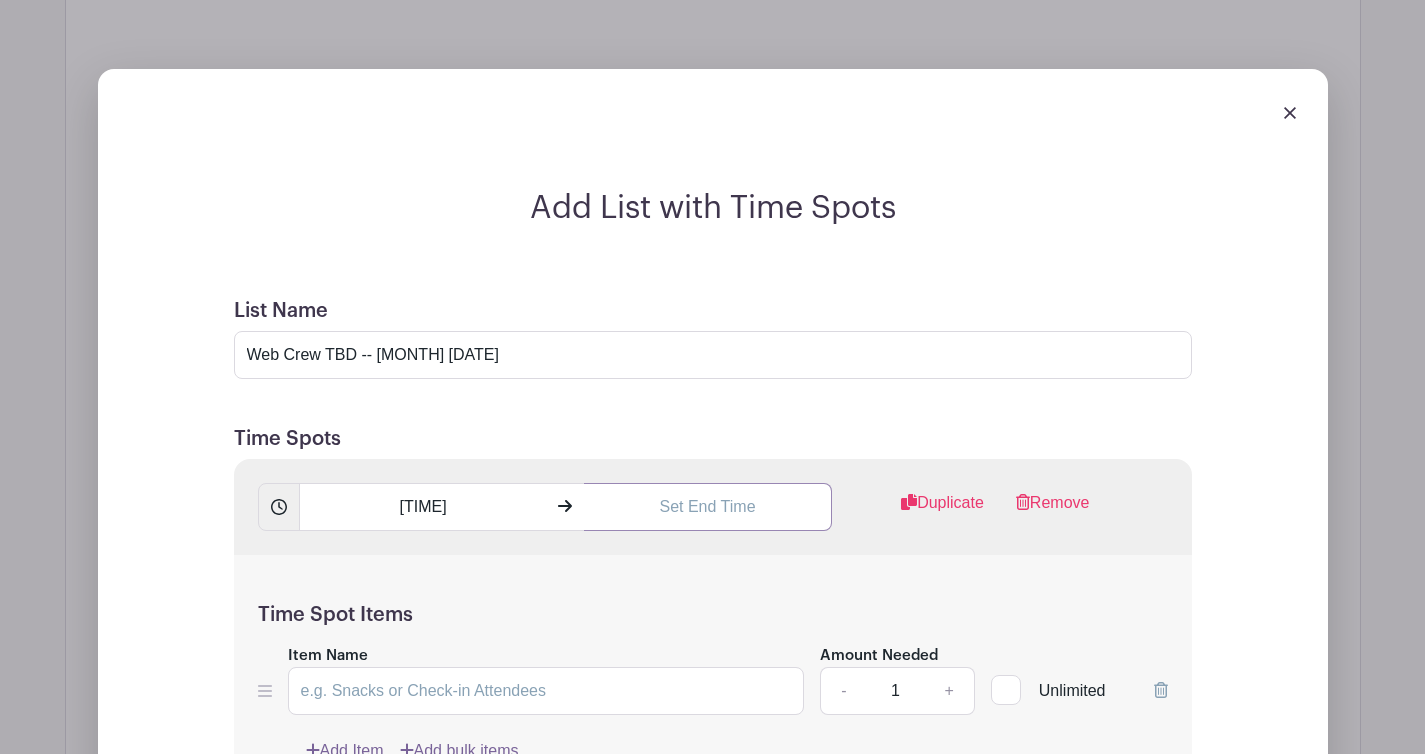 click at bounding box center (708, 507) 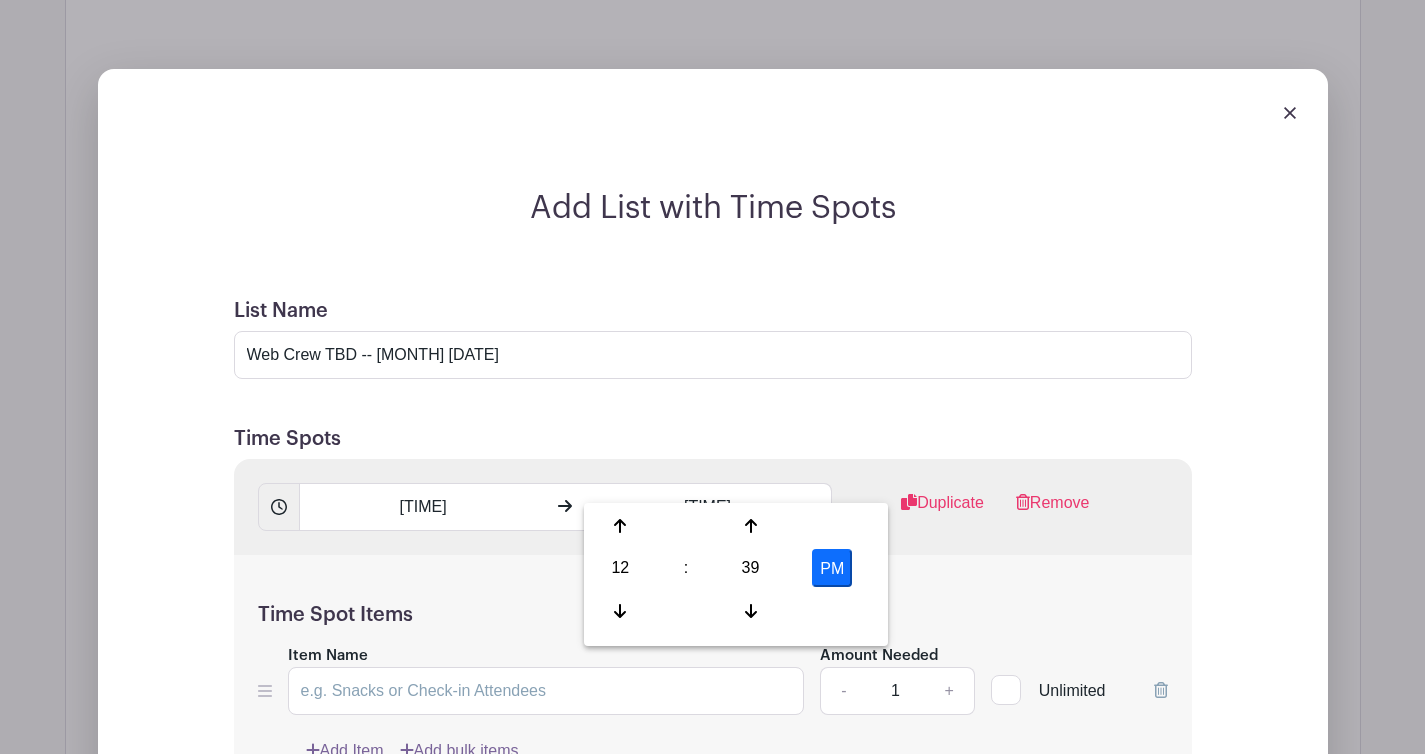 click on "PM" at bounding box center [832, 568] 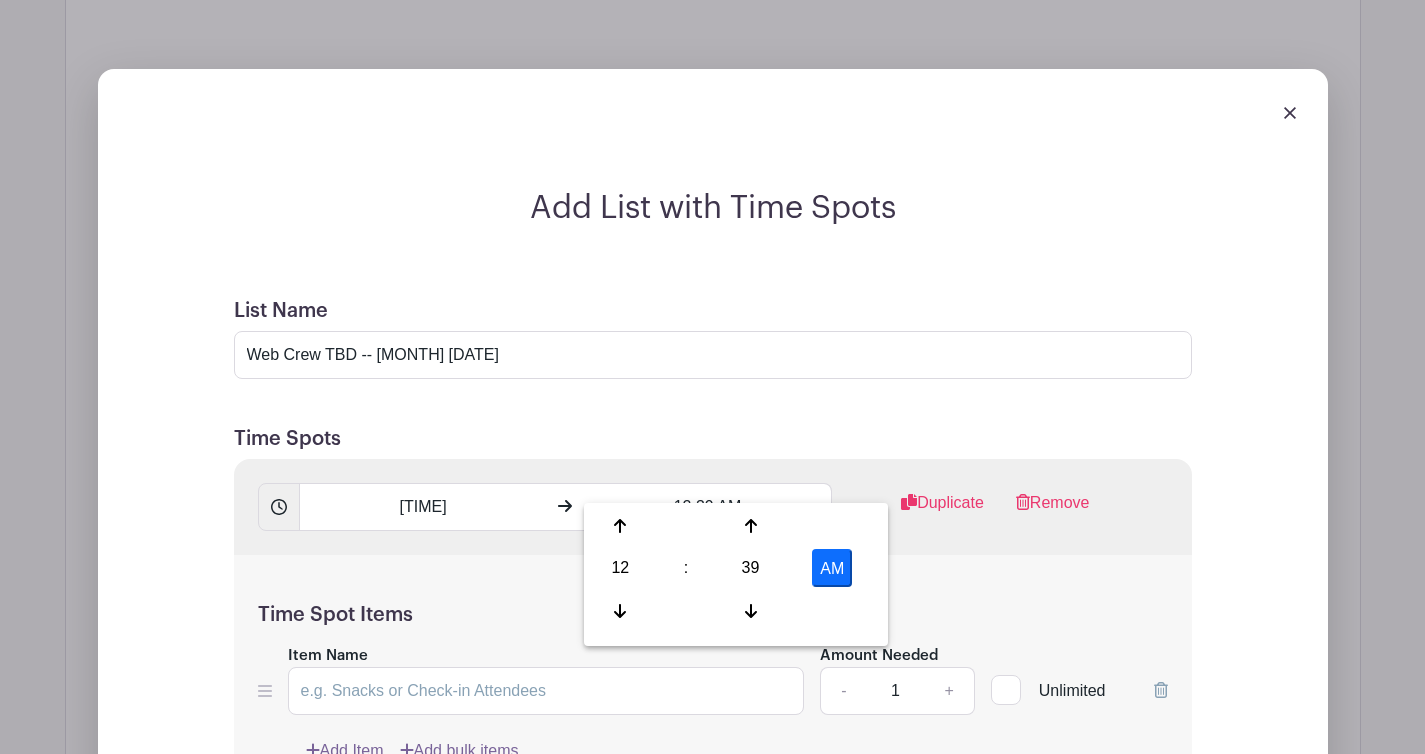 click on "AM" at bounding box center [832, 568] 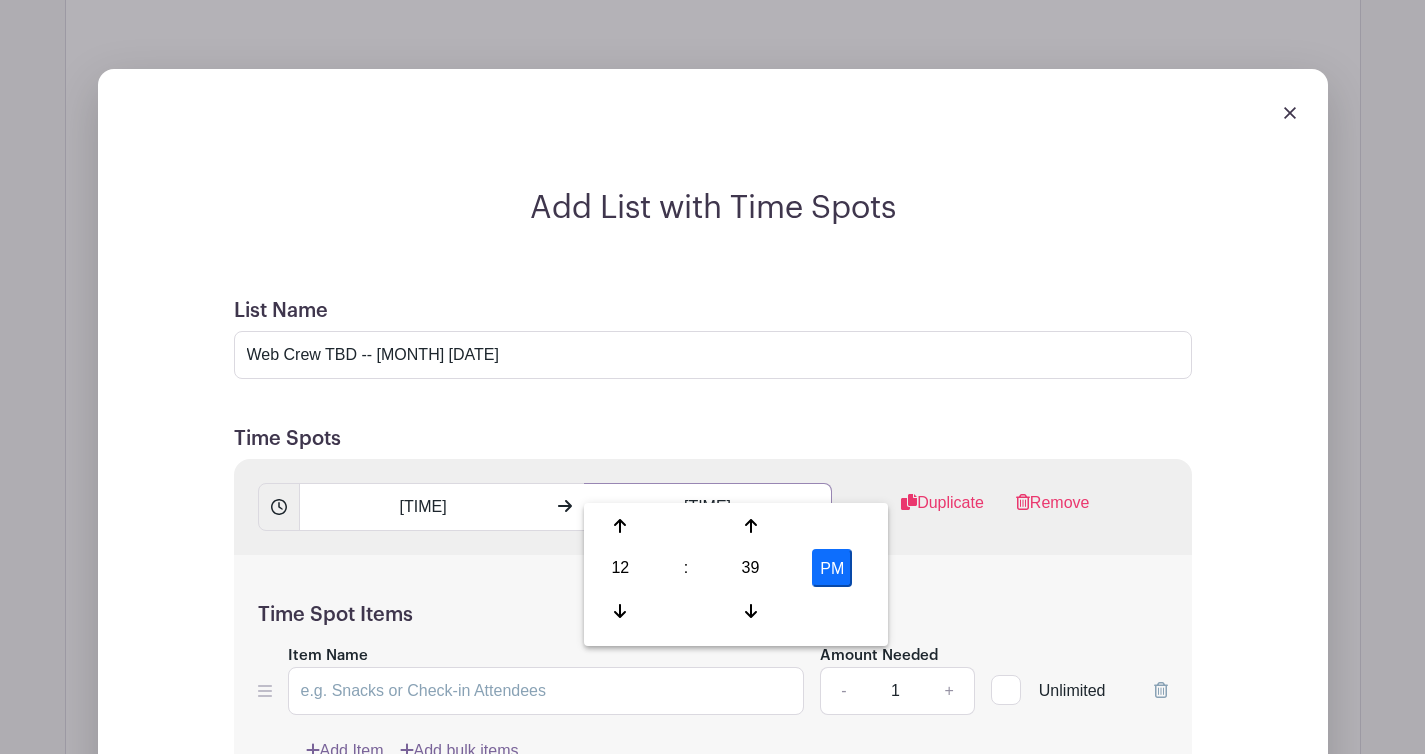 click on "12:39 PM" at bounding box center [708, 507] 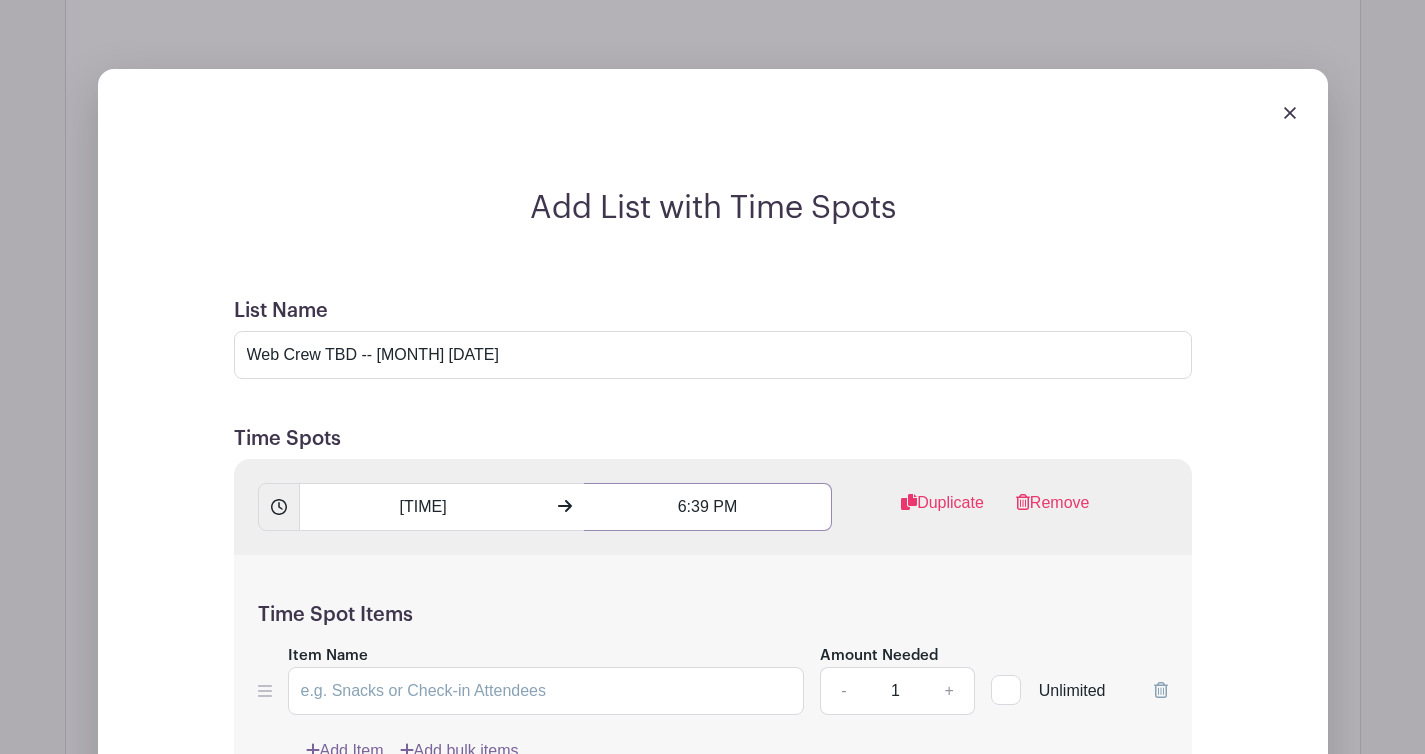 click on "6:39 PM" at bounding box center (708, 507) 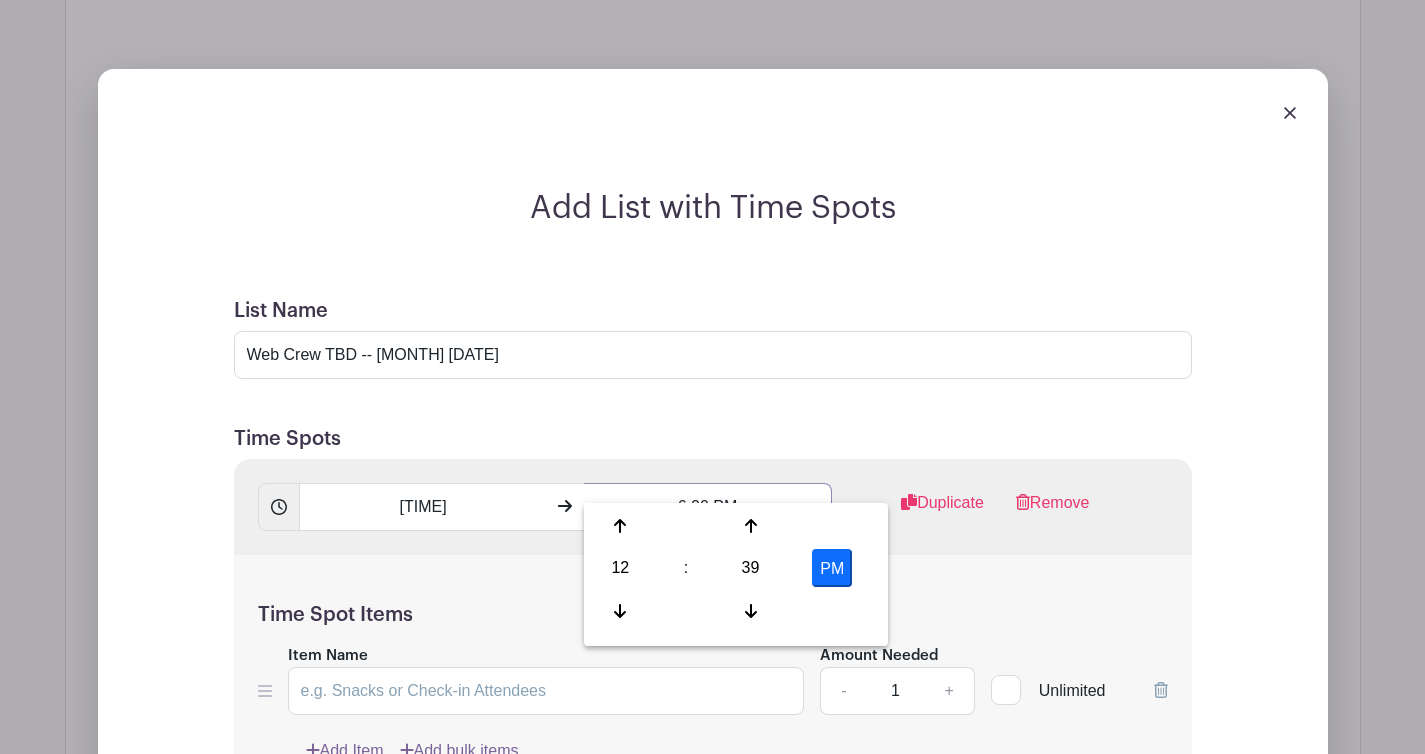 type on "6:00 PM" 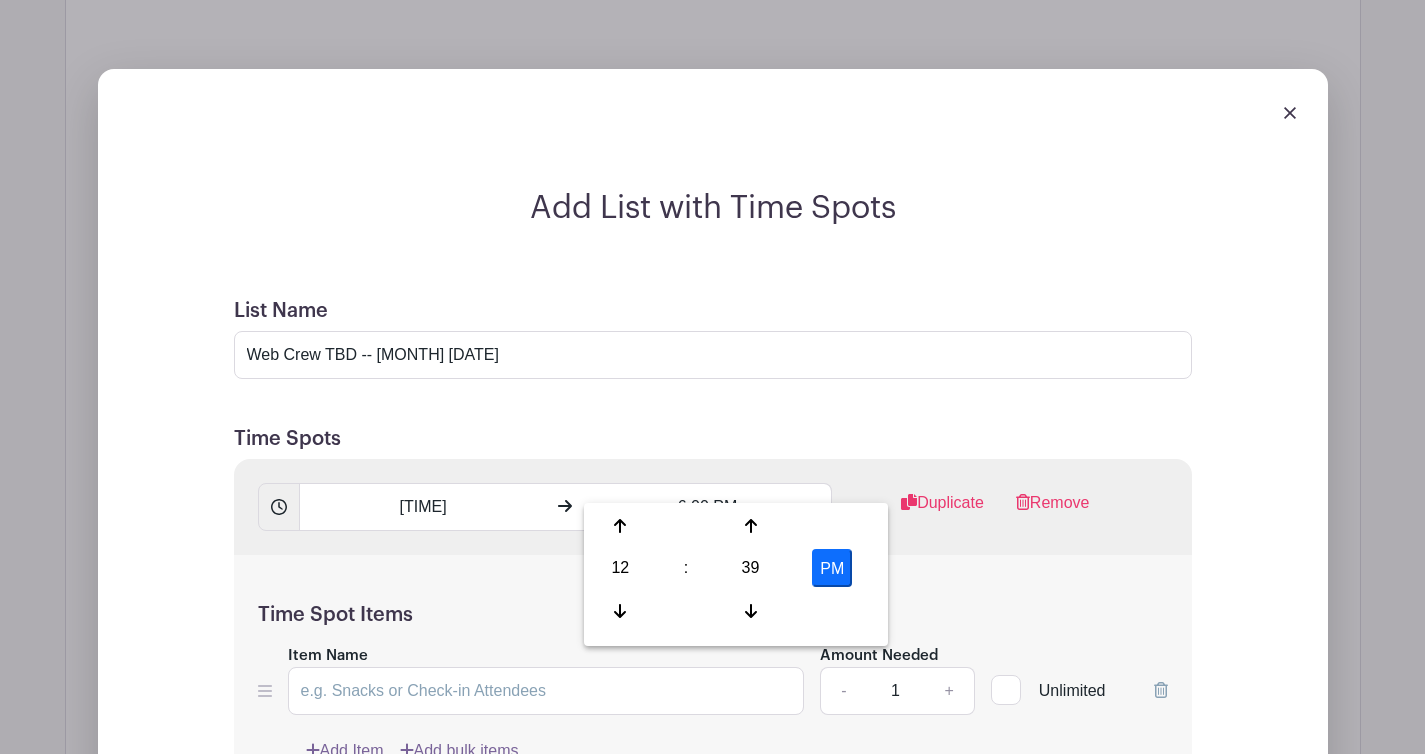 click on "Time Spot Items
Item Name
Amount Needed
-
1
+
Unlimited
Add Item
Add bulk items" at bounding box center (713, 671) 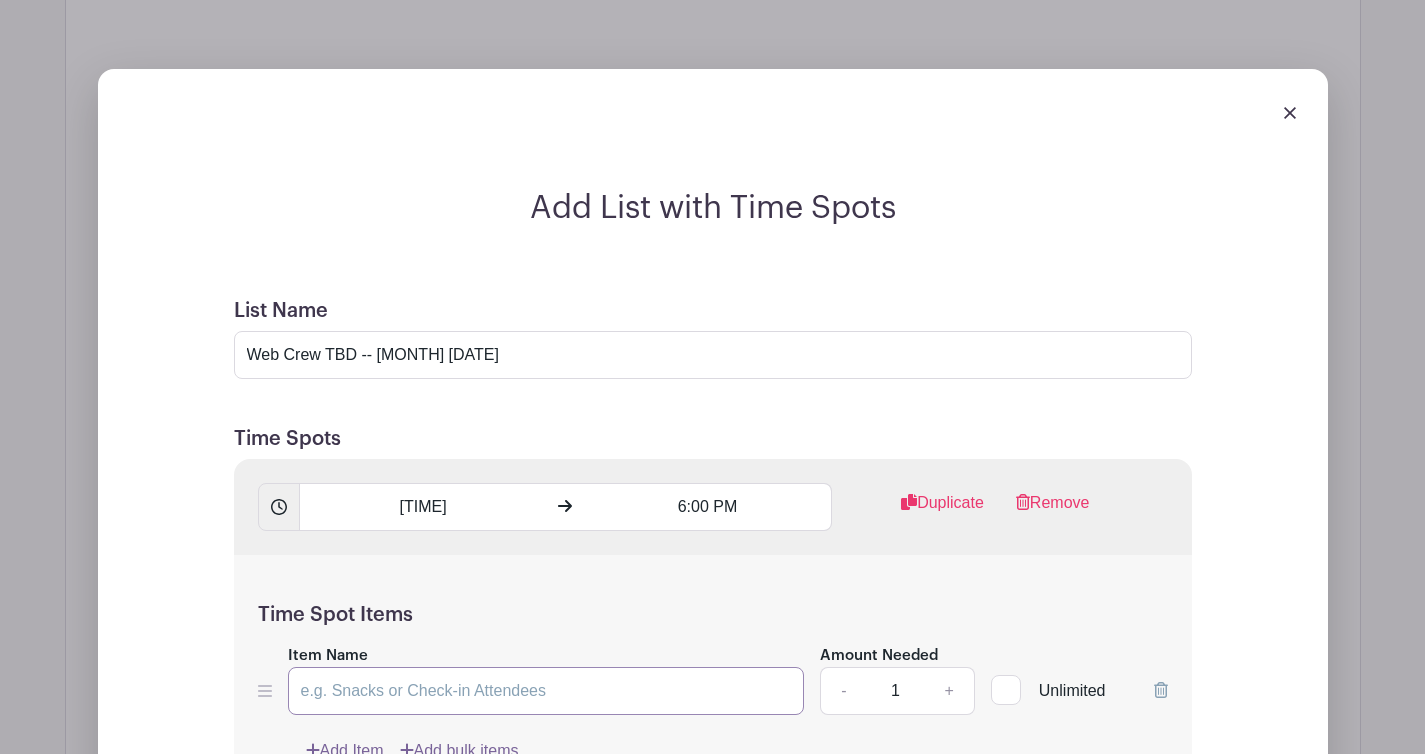 click on "Item Name" at bounding box center (546, 691) 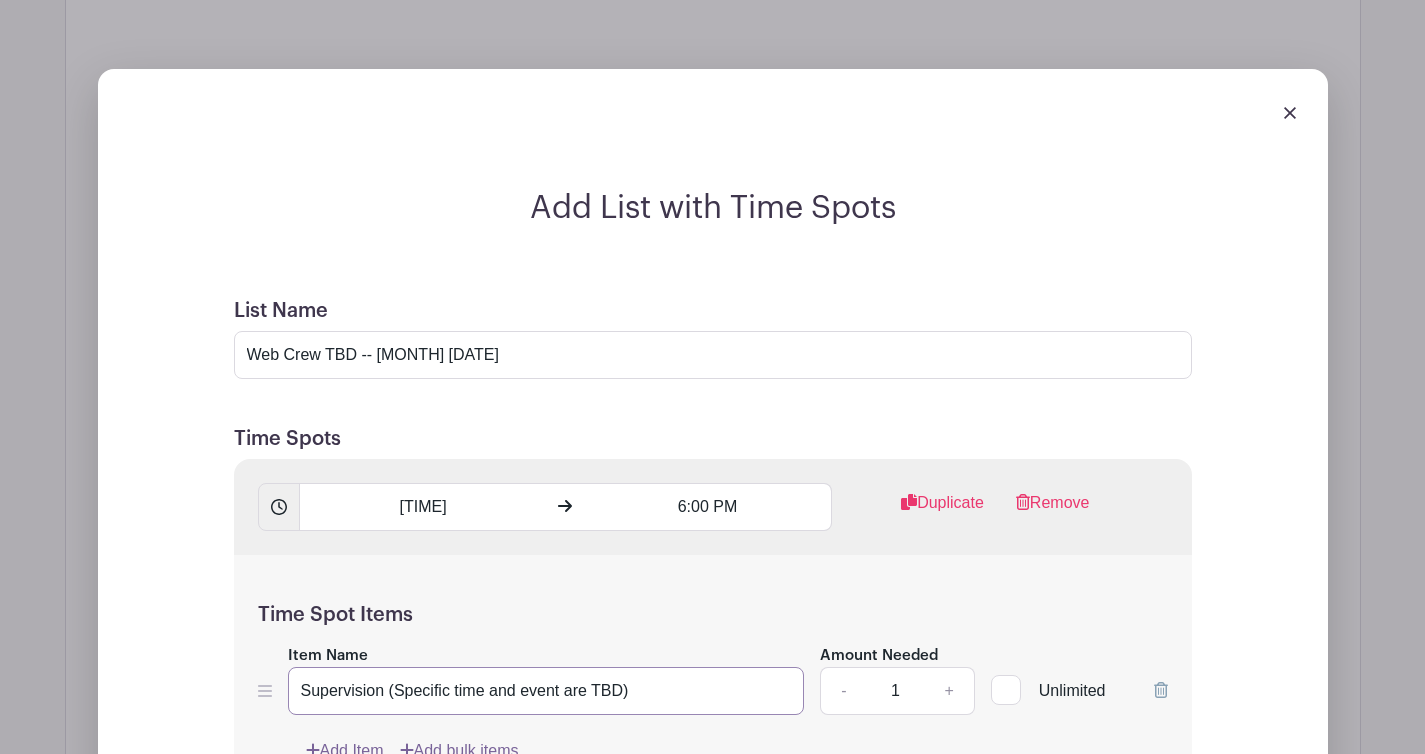 type on "Supervision (Specific time and event are TBD)" 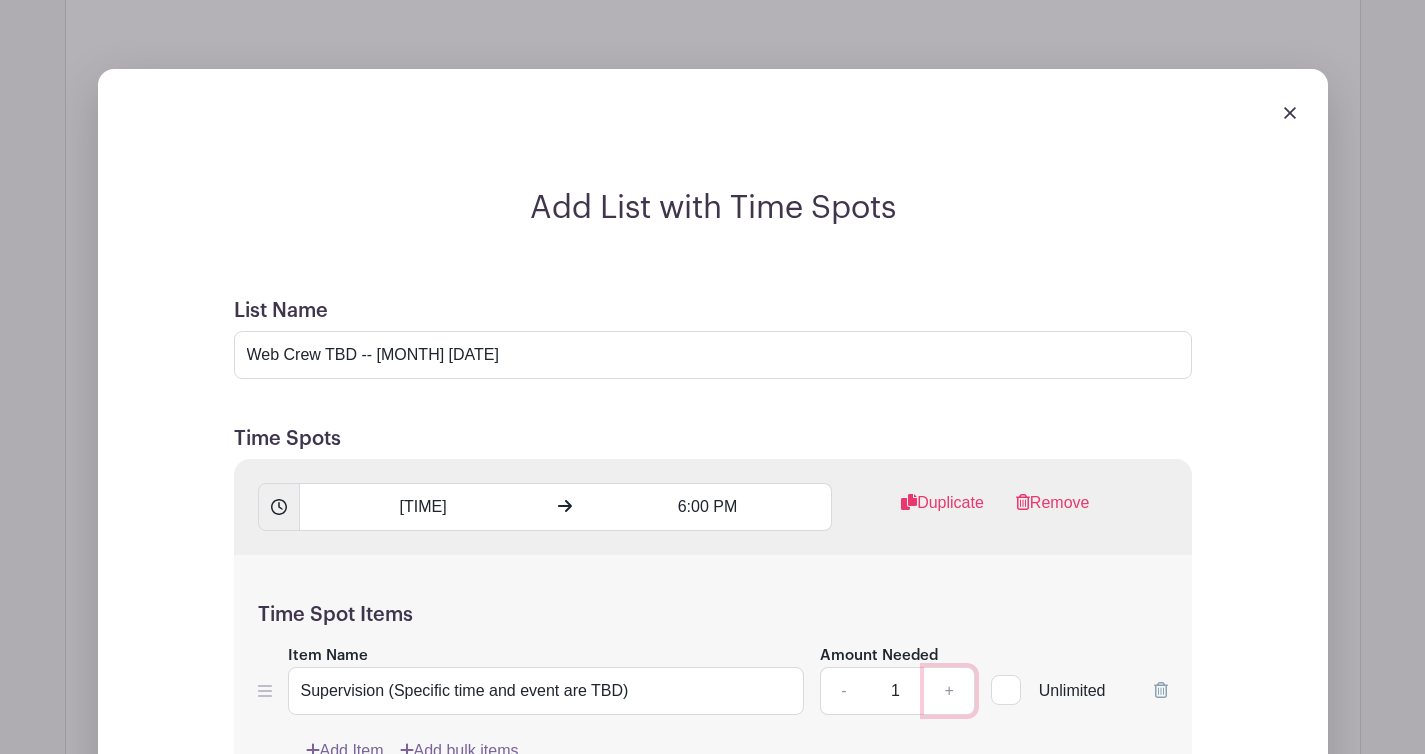 click on "+" at bounding box center (949, 691) 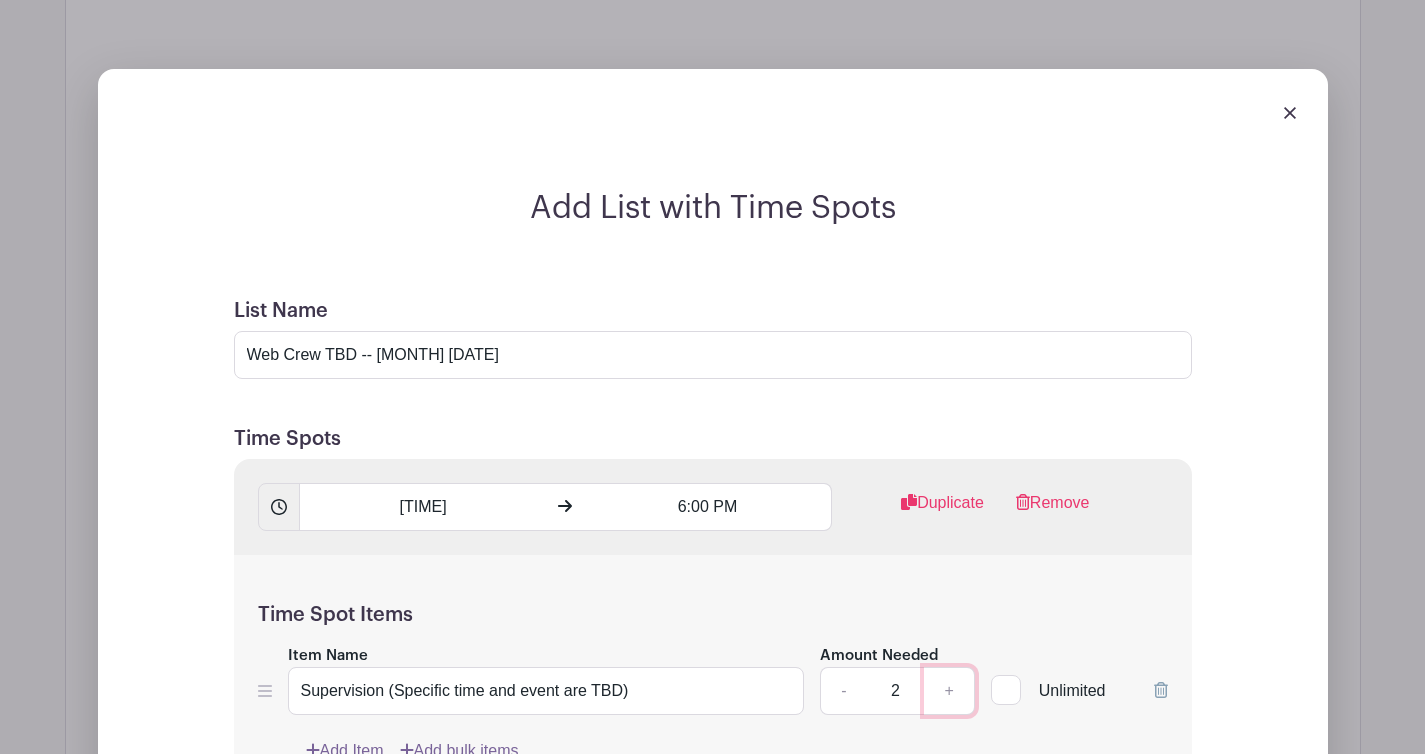 click on "+" at bounding box center (949, 691) 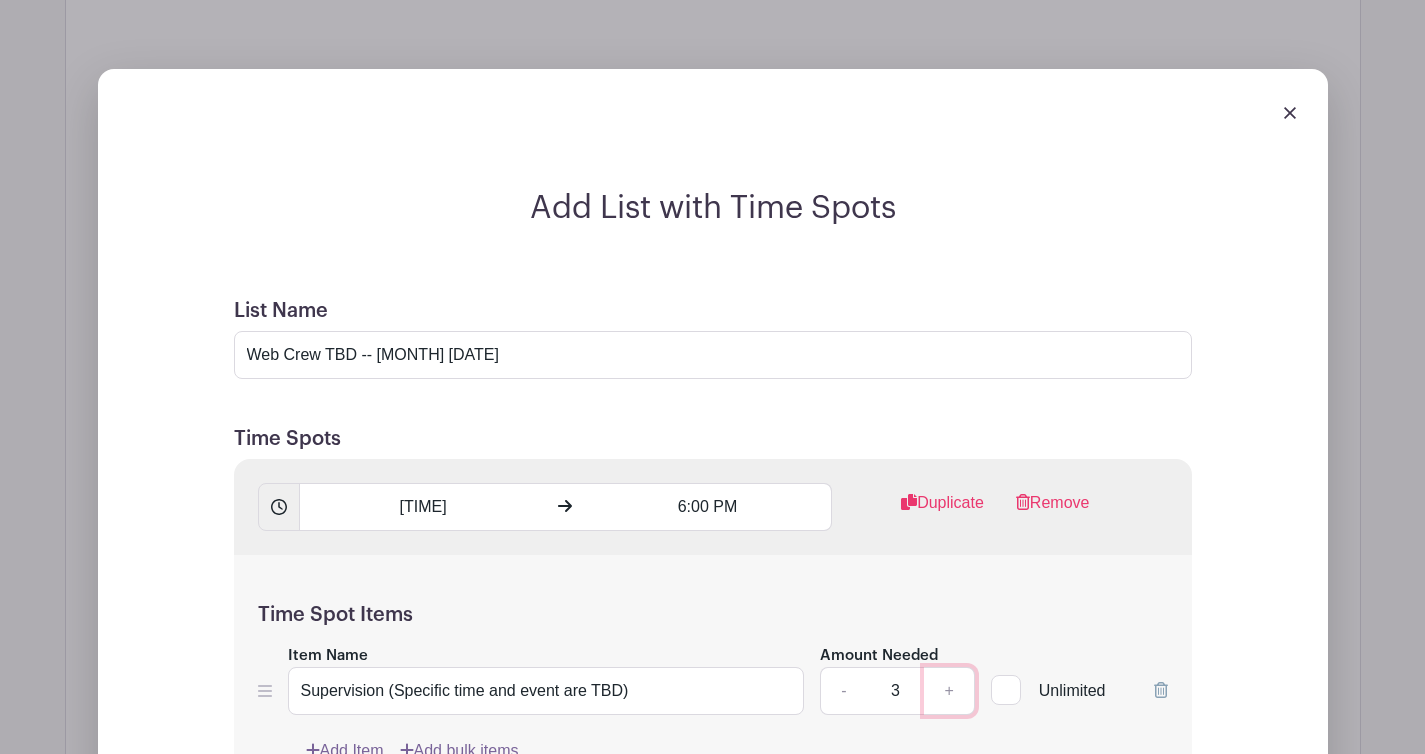 click on "+" at bounding box center [949, 691] 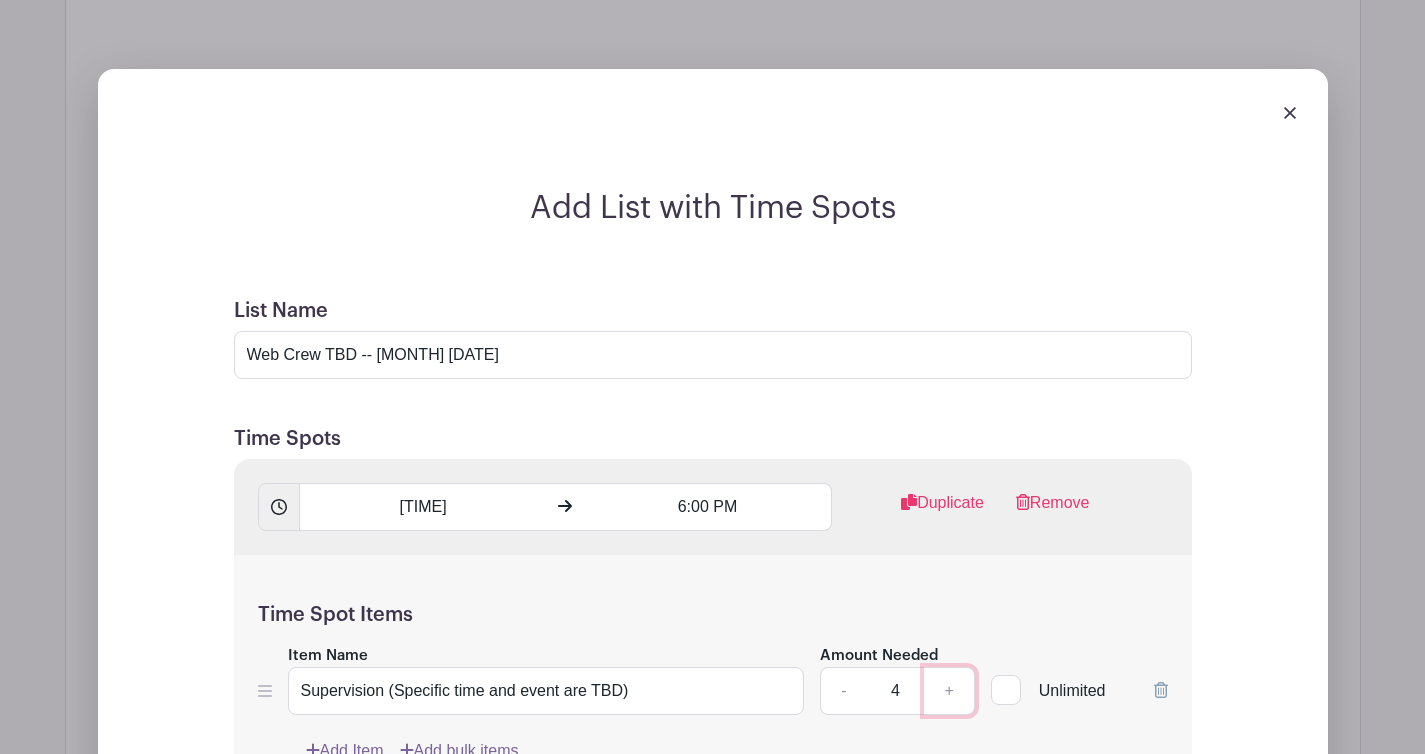 click on "+" at bounding box center (949, 691) 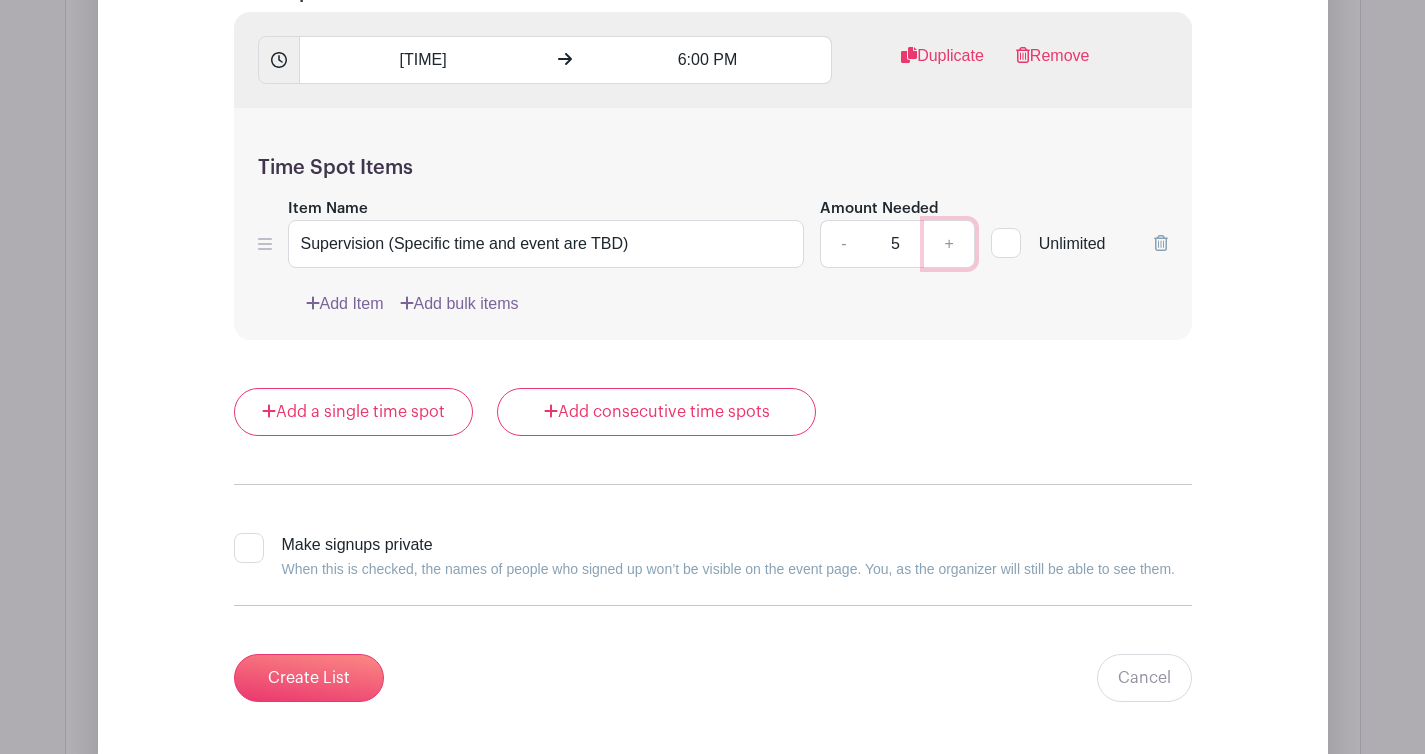 scroll, scrollTop: 6965, scrollLeft: 0, axis: vertical 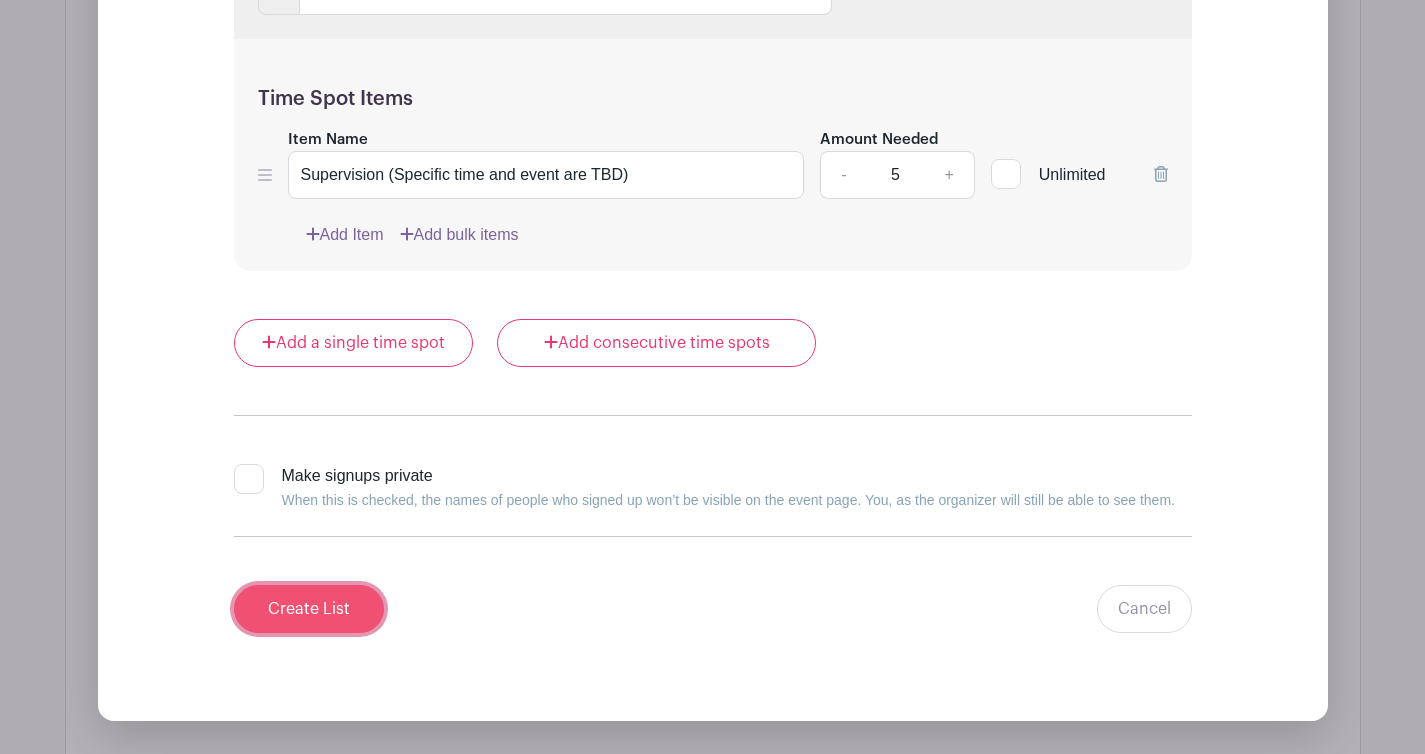click on "Create List" at bounding box center (309, 609) 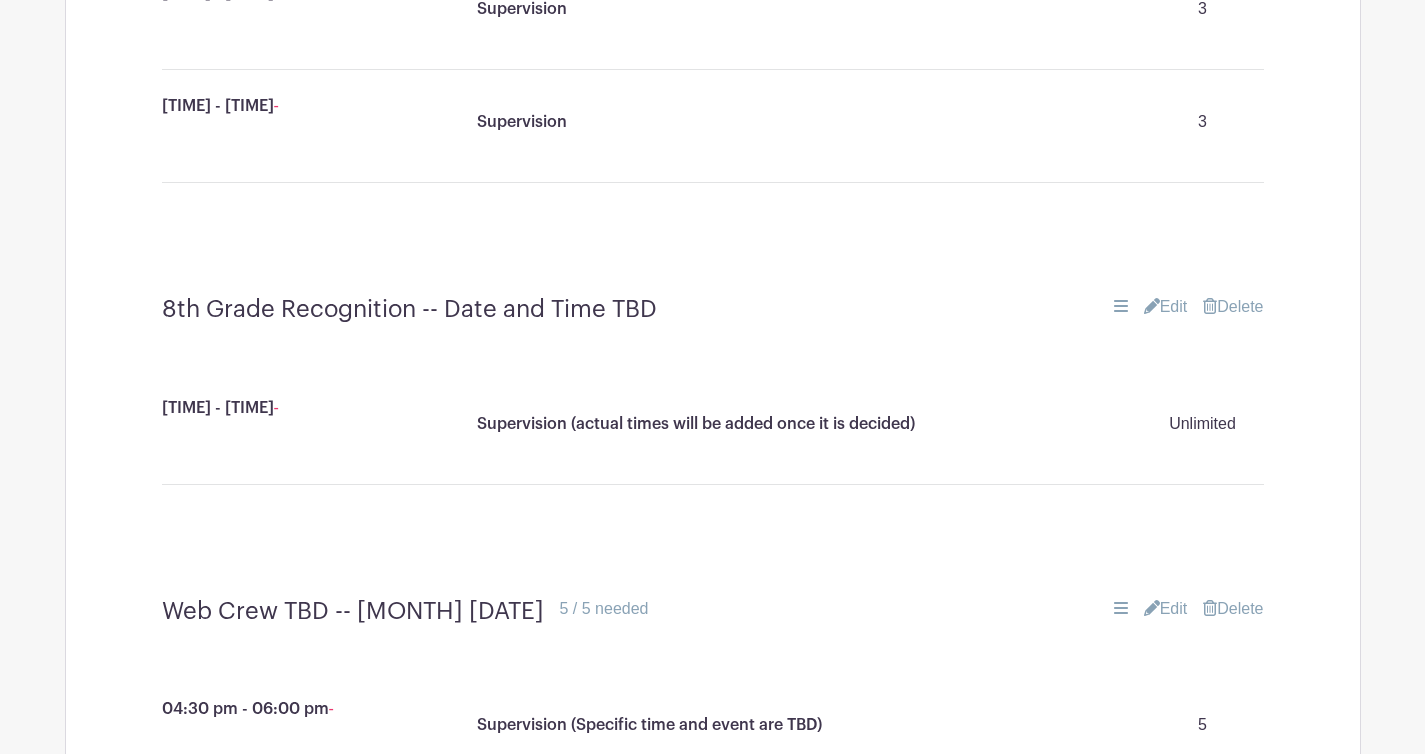 scroll, scrollTop: 5736, scrollLeft: 0, axis: vertical 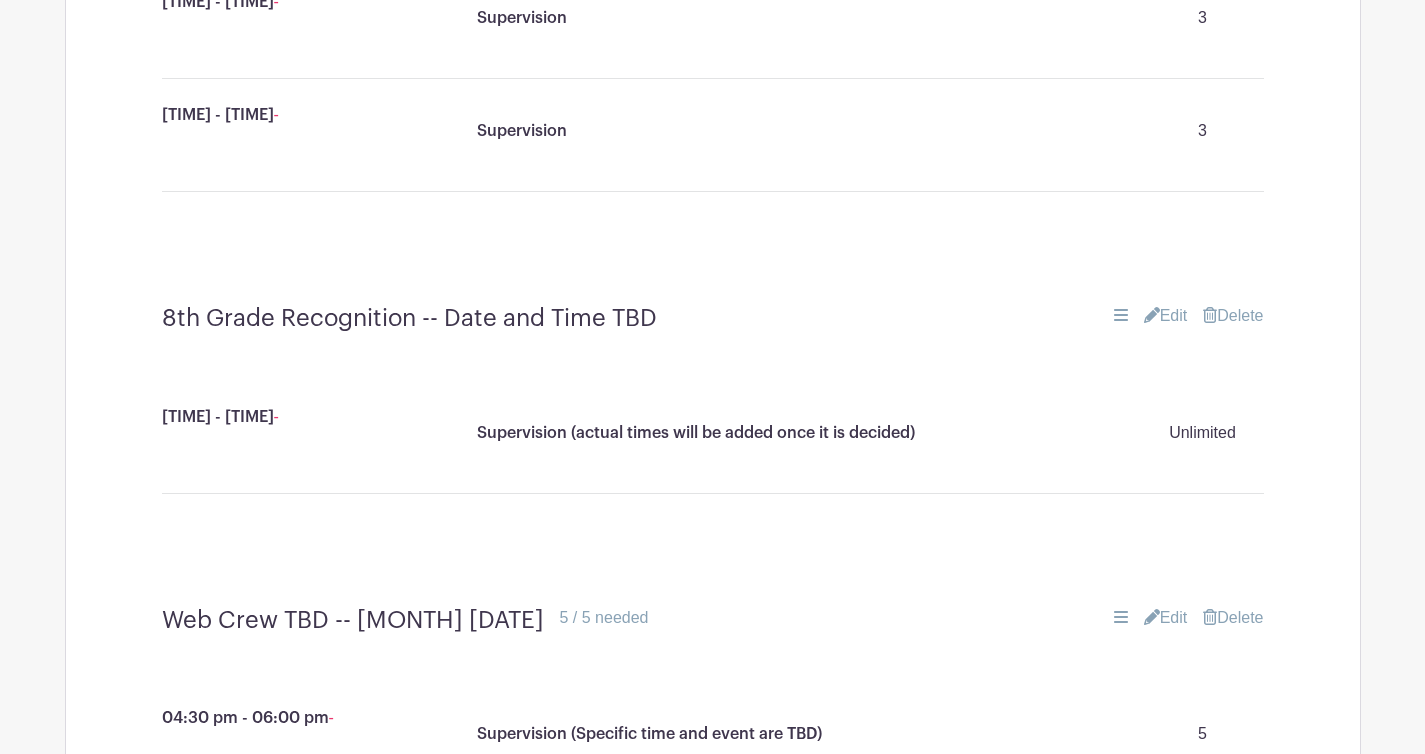 type 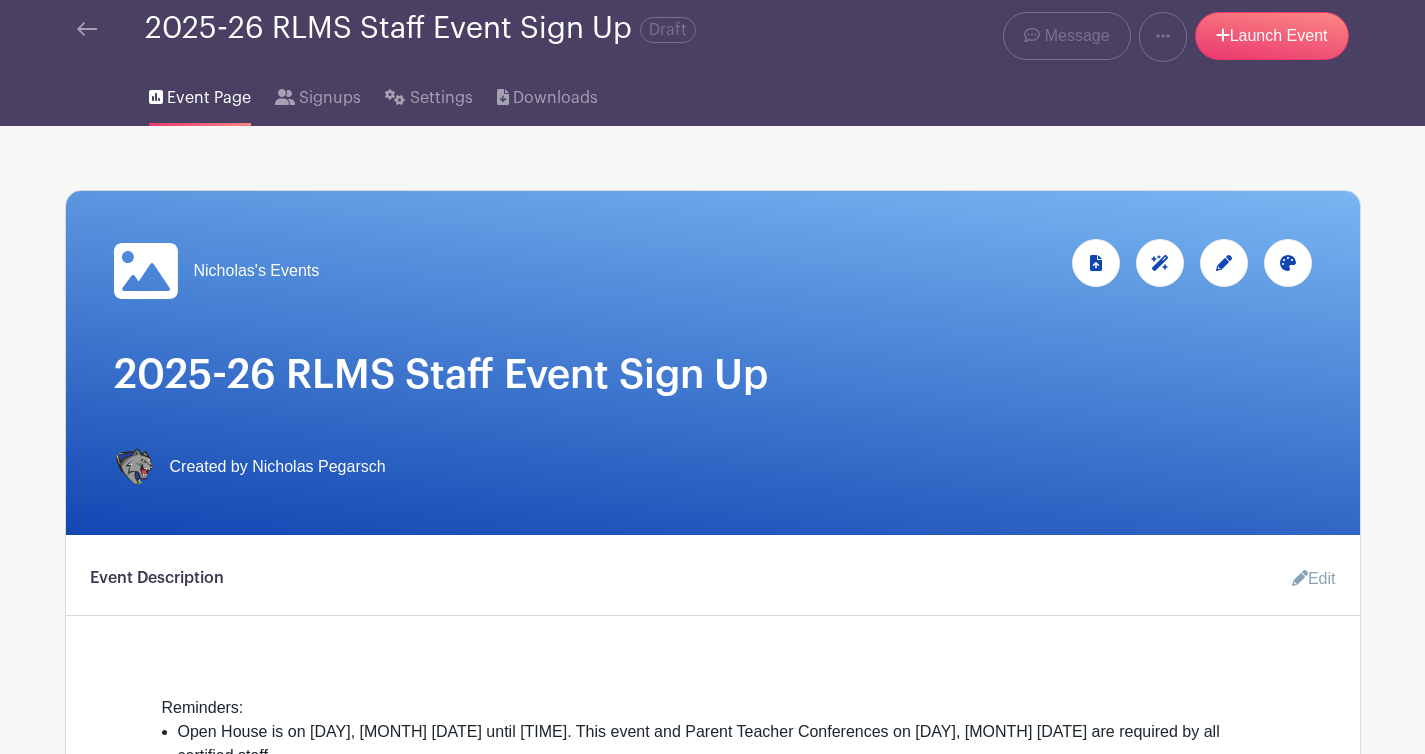 scroll, scrollTop: 0, scrollLeft: 0, axis: both 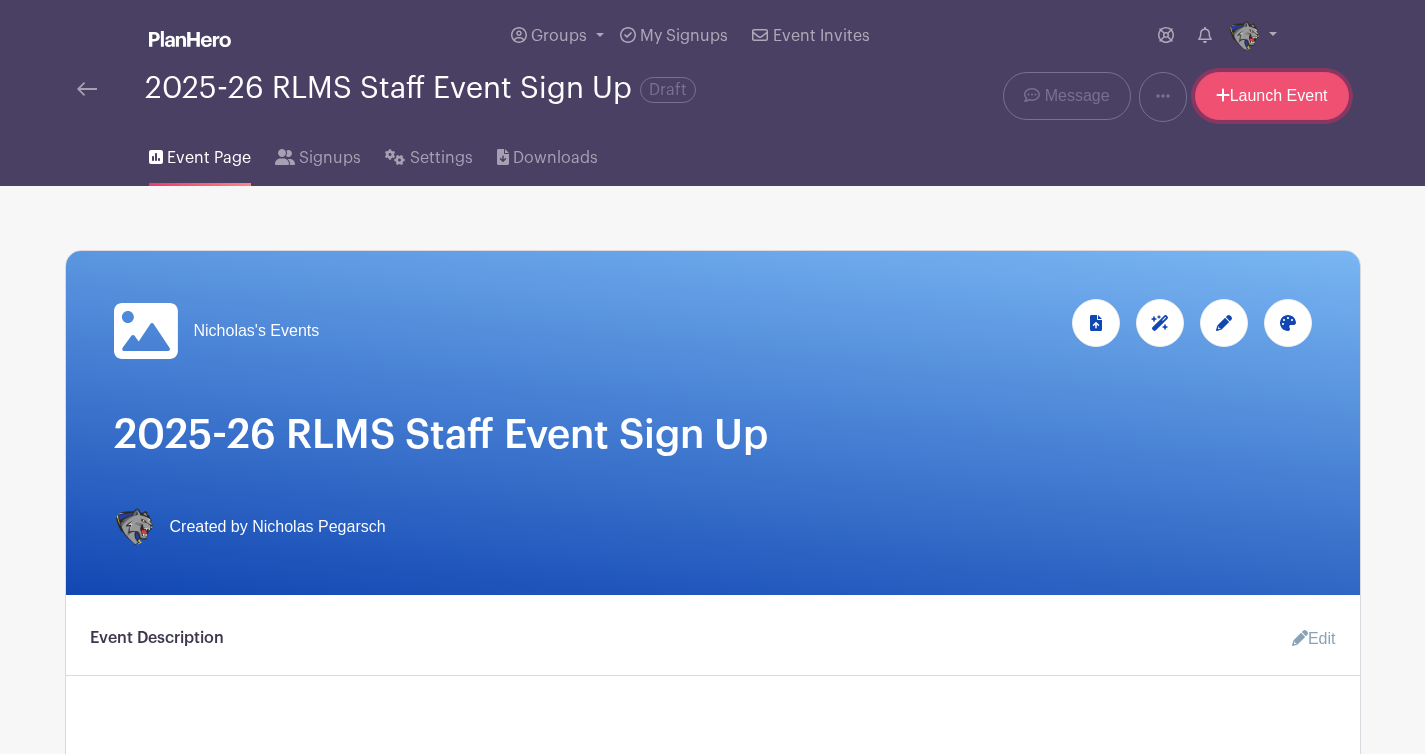click on "Launch Event" at bounding box center [1272, 96] 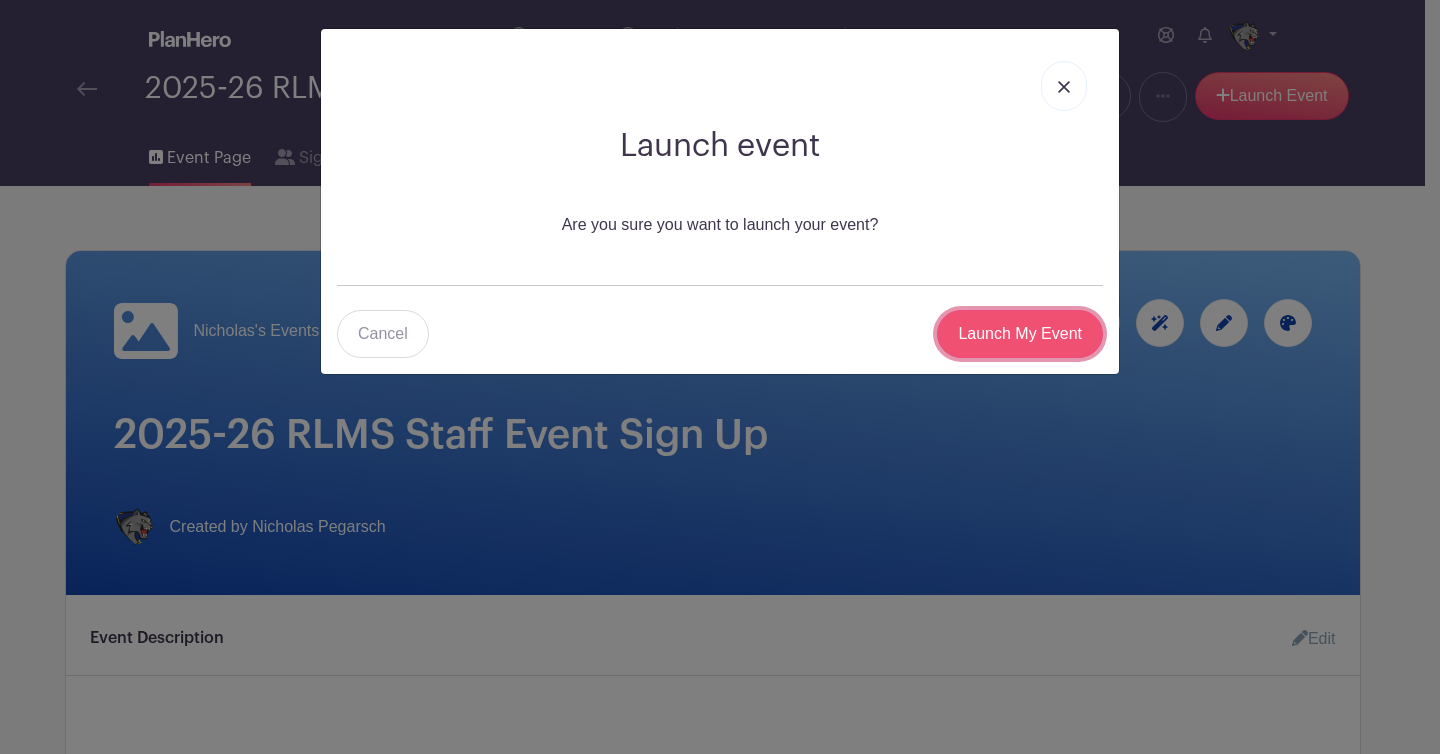 click on "Launch My Event" at bounding box center [1020, 334] 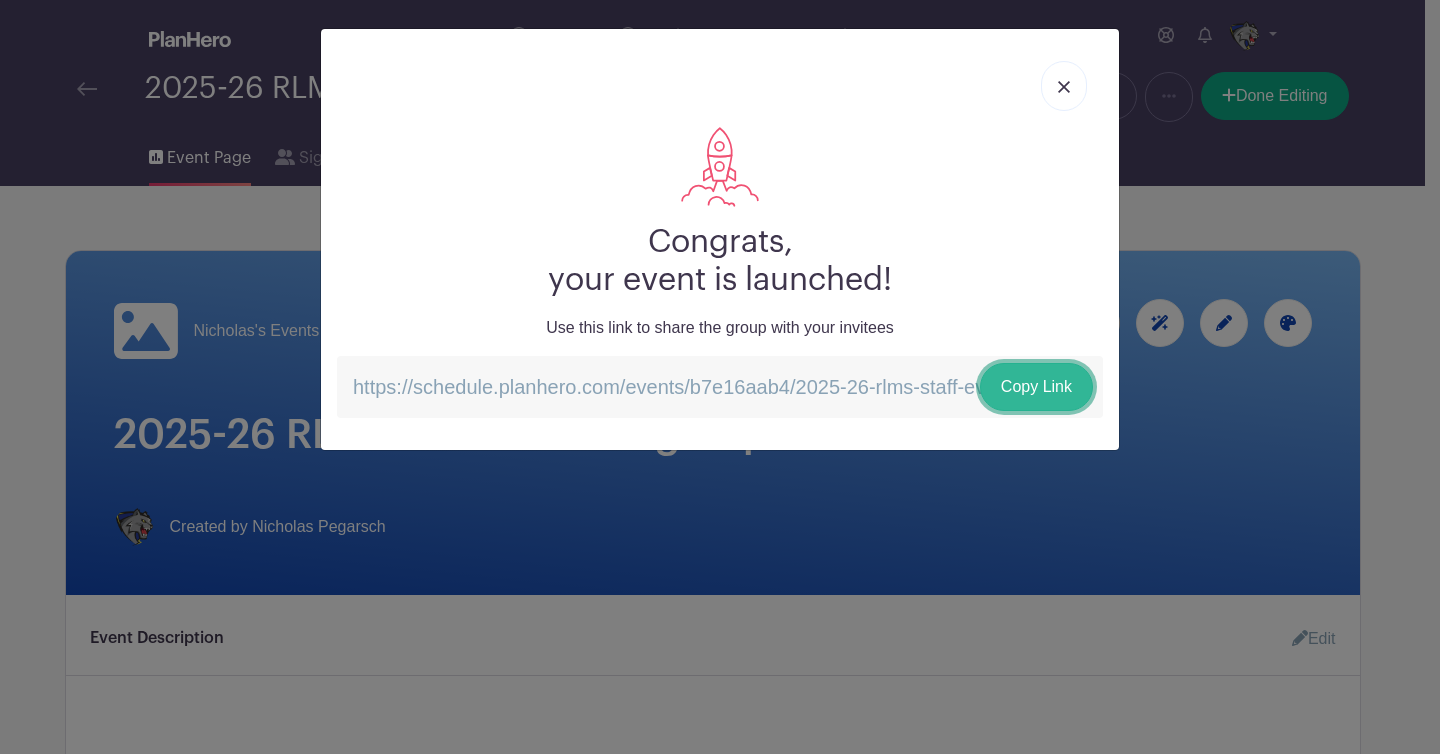 click on "Copy Link" at bounding box center (1036, 387) 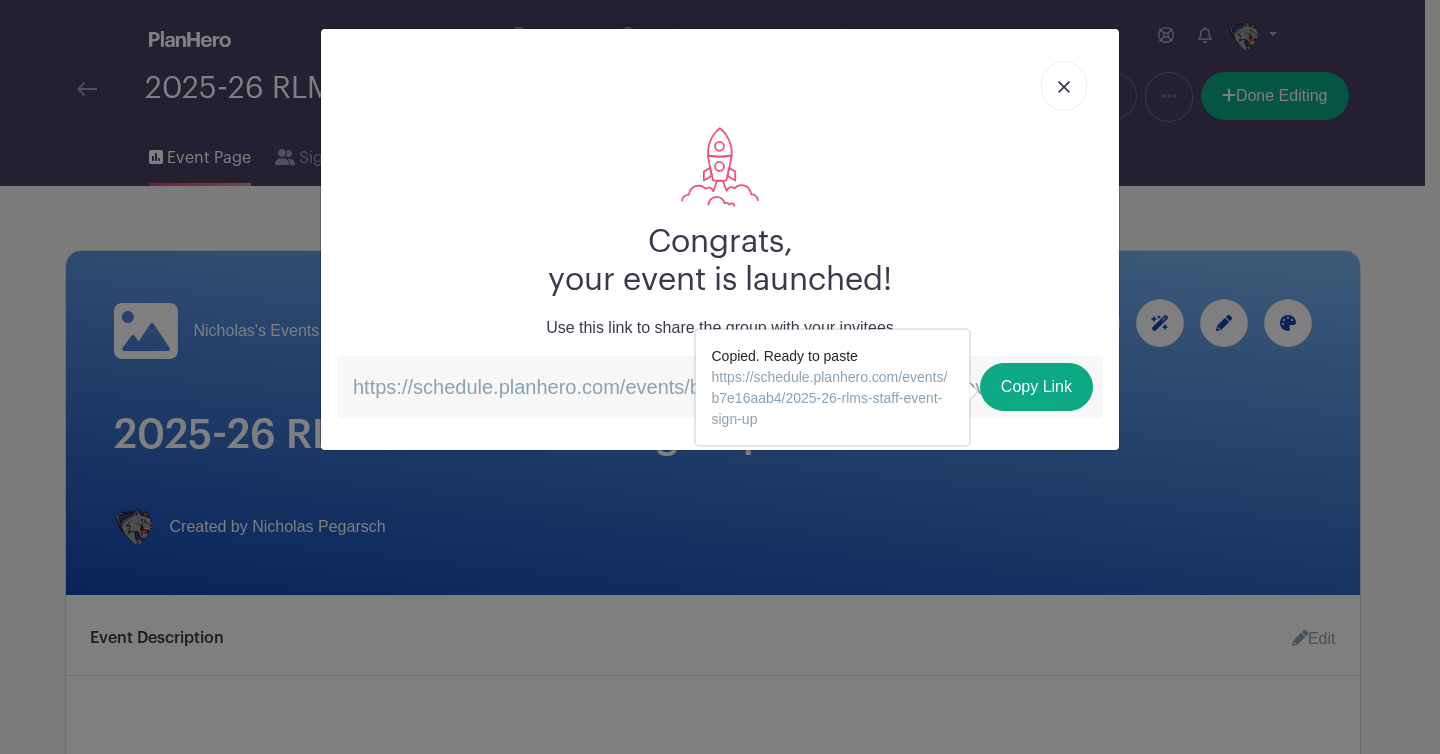 click at bounding box center [1064, 86] 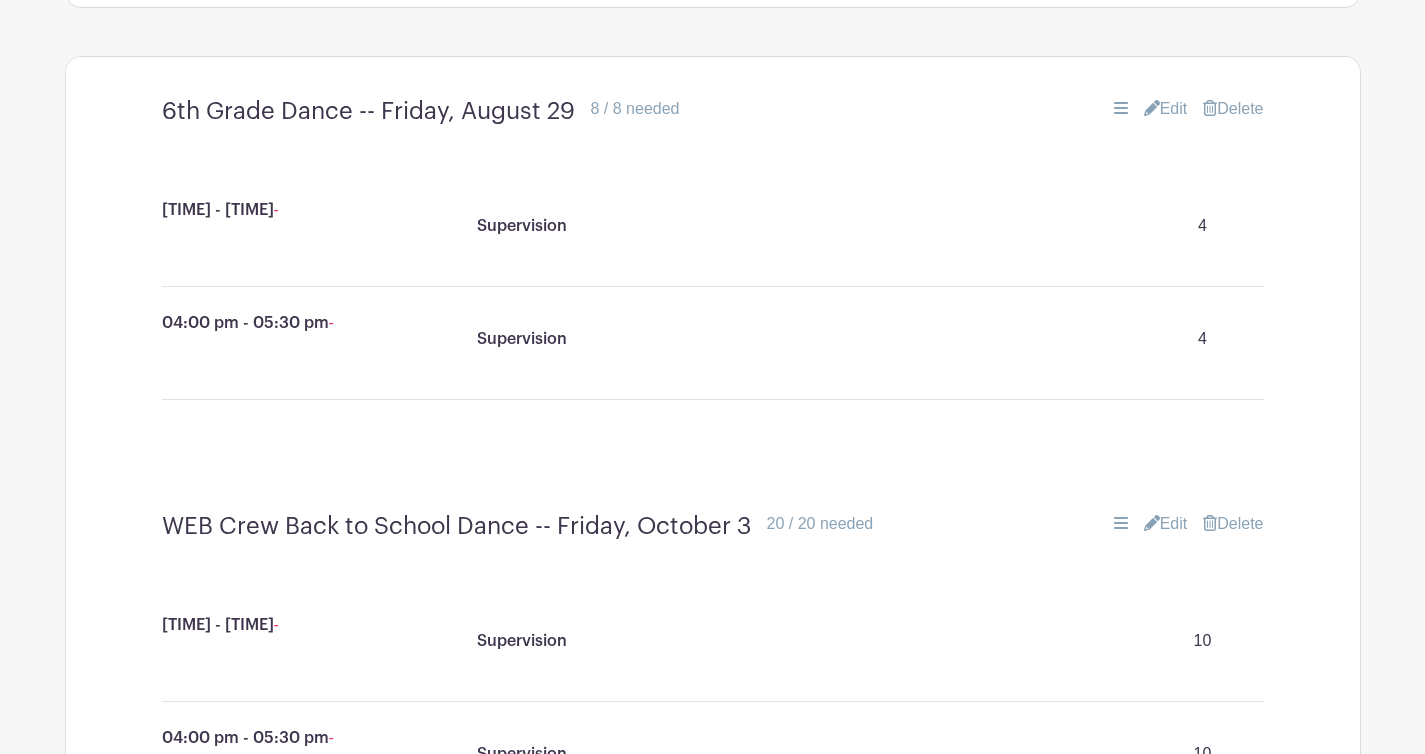 scroll, scrollTop: 1256, scrollLeft: 0, axis: vertical 